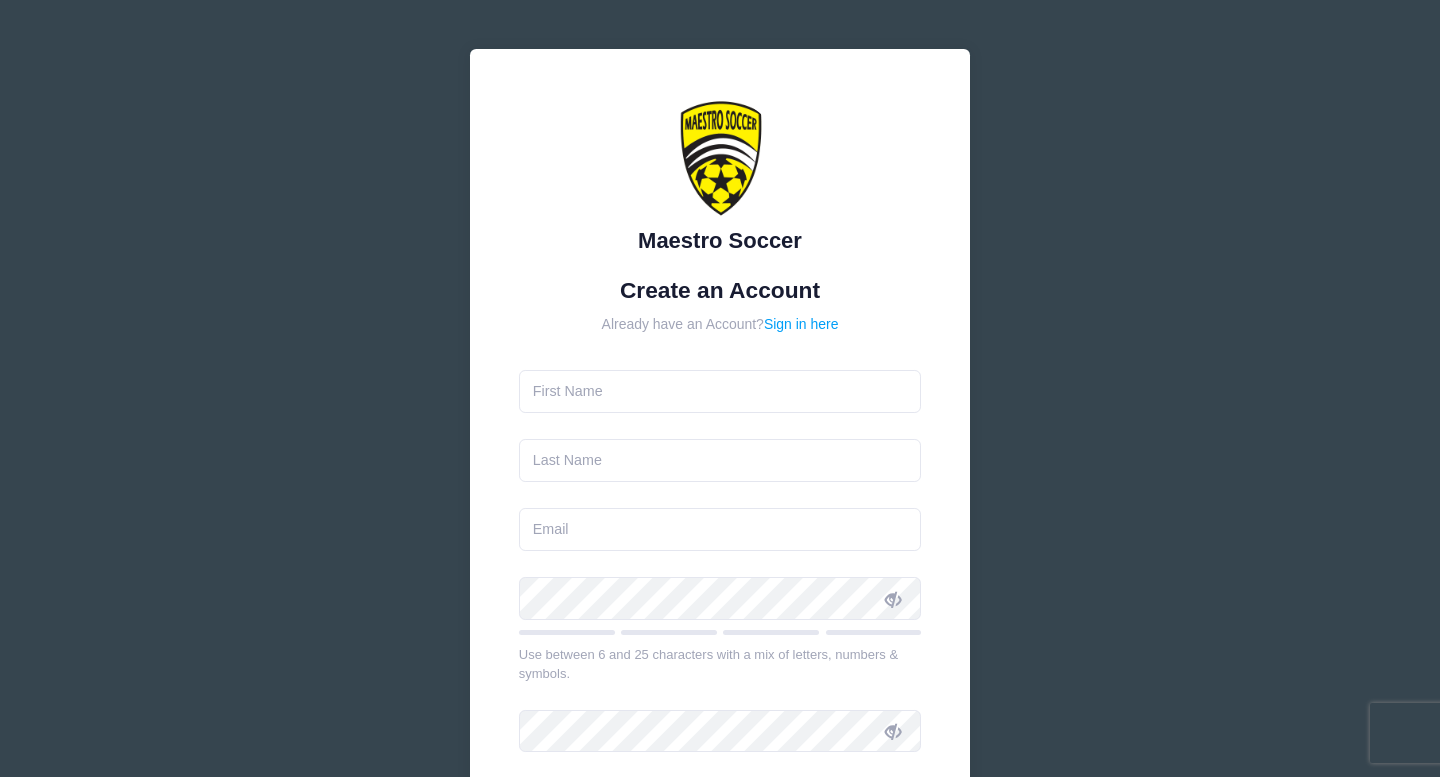 scroll, scrollTop: 0, scrollLeft: 0, axis: both 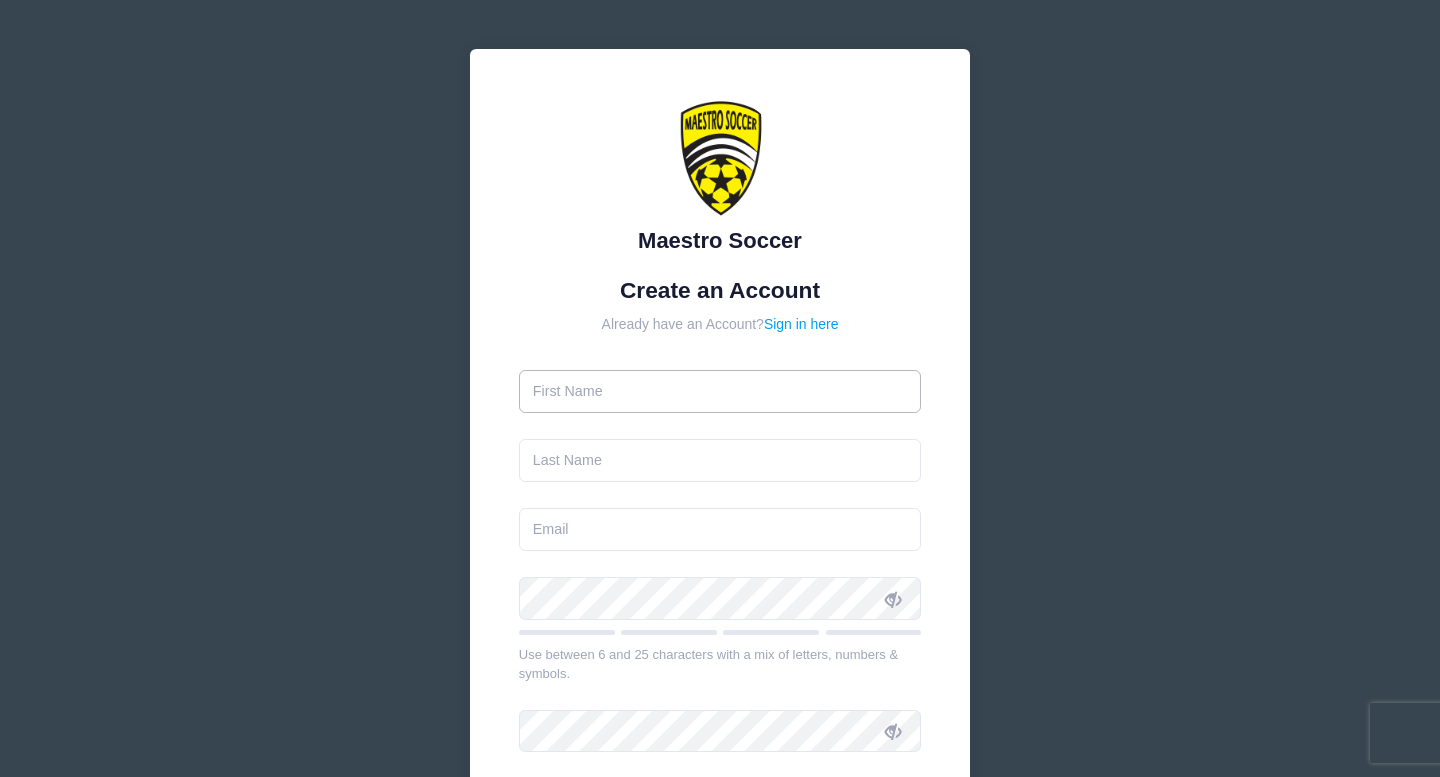 click at bounding box center (720, 391) 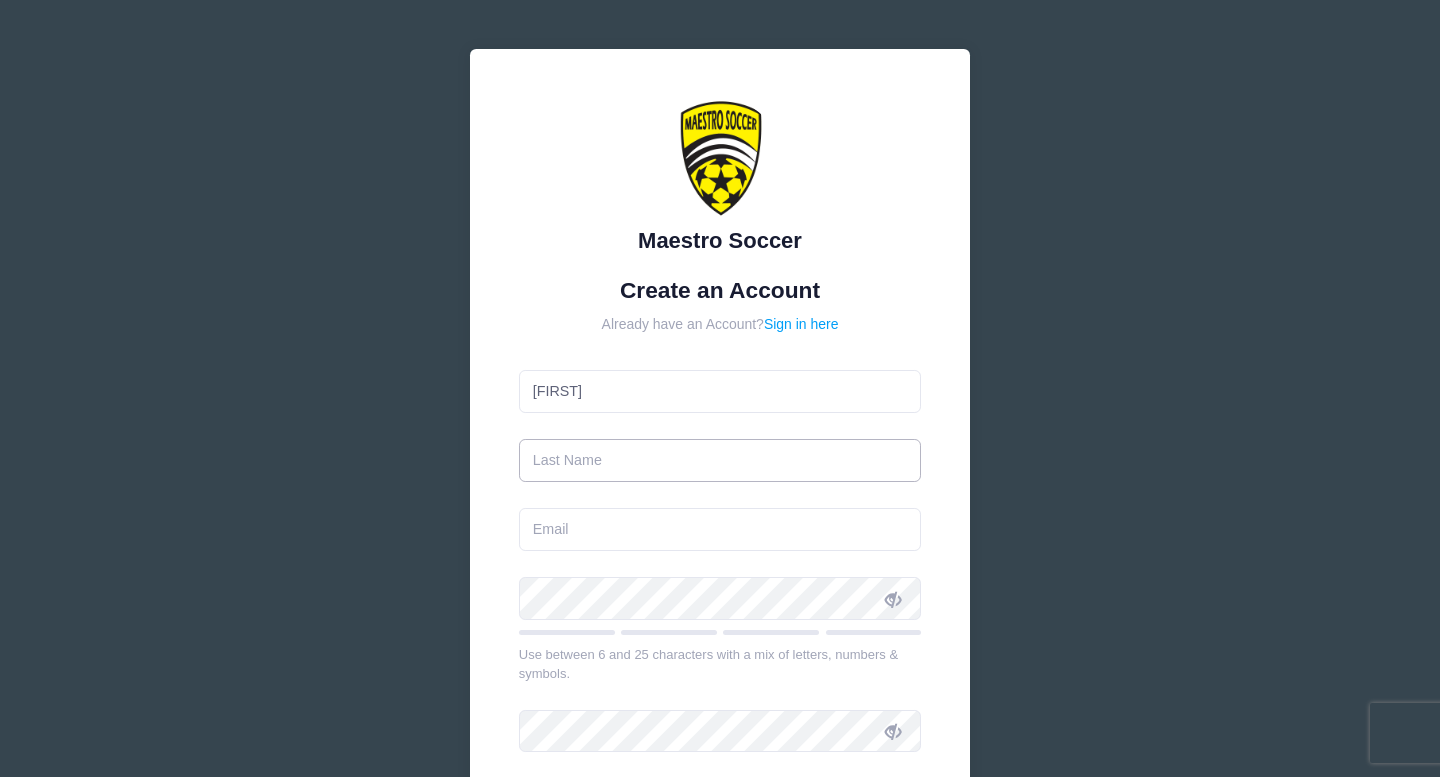 type on "[NAME]" 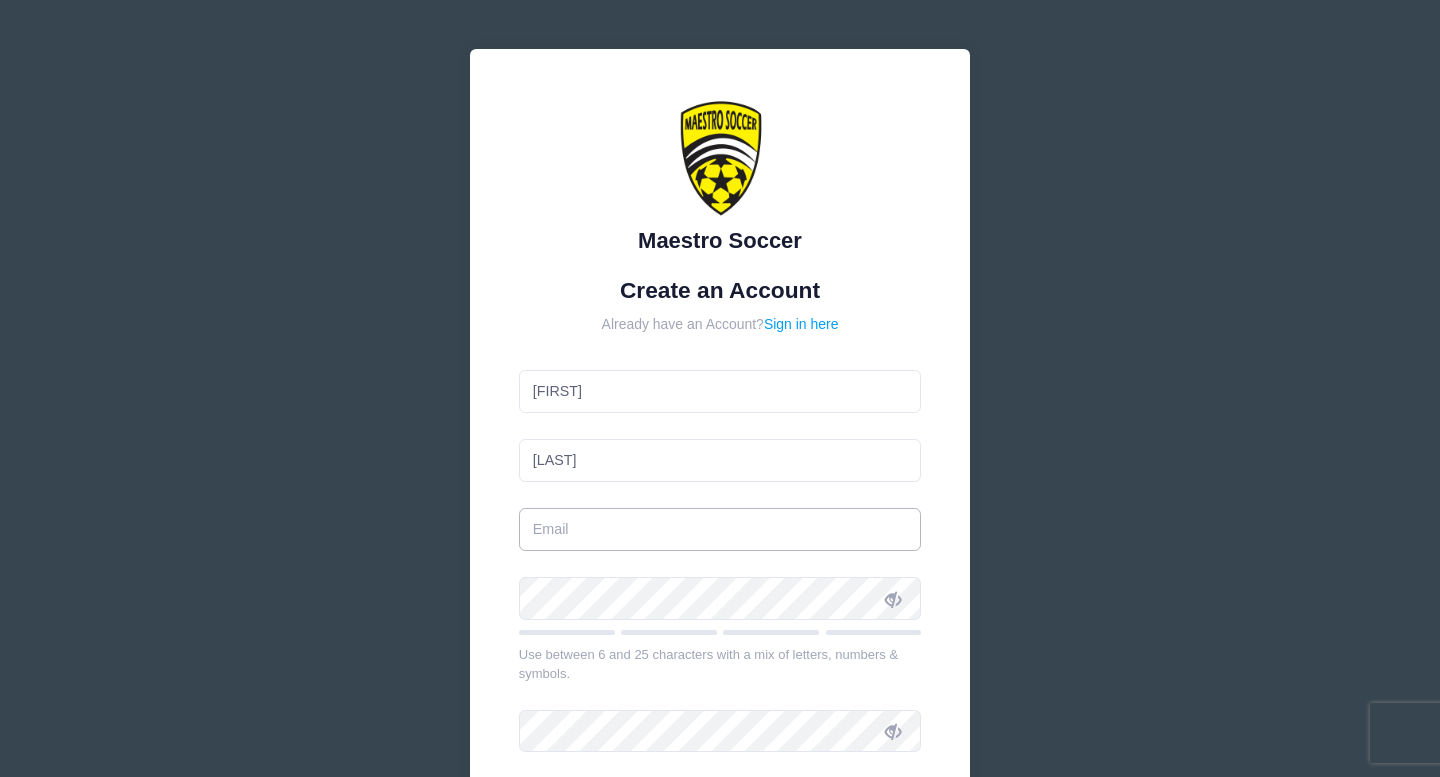 type on "[EMAIL]" 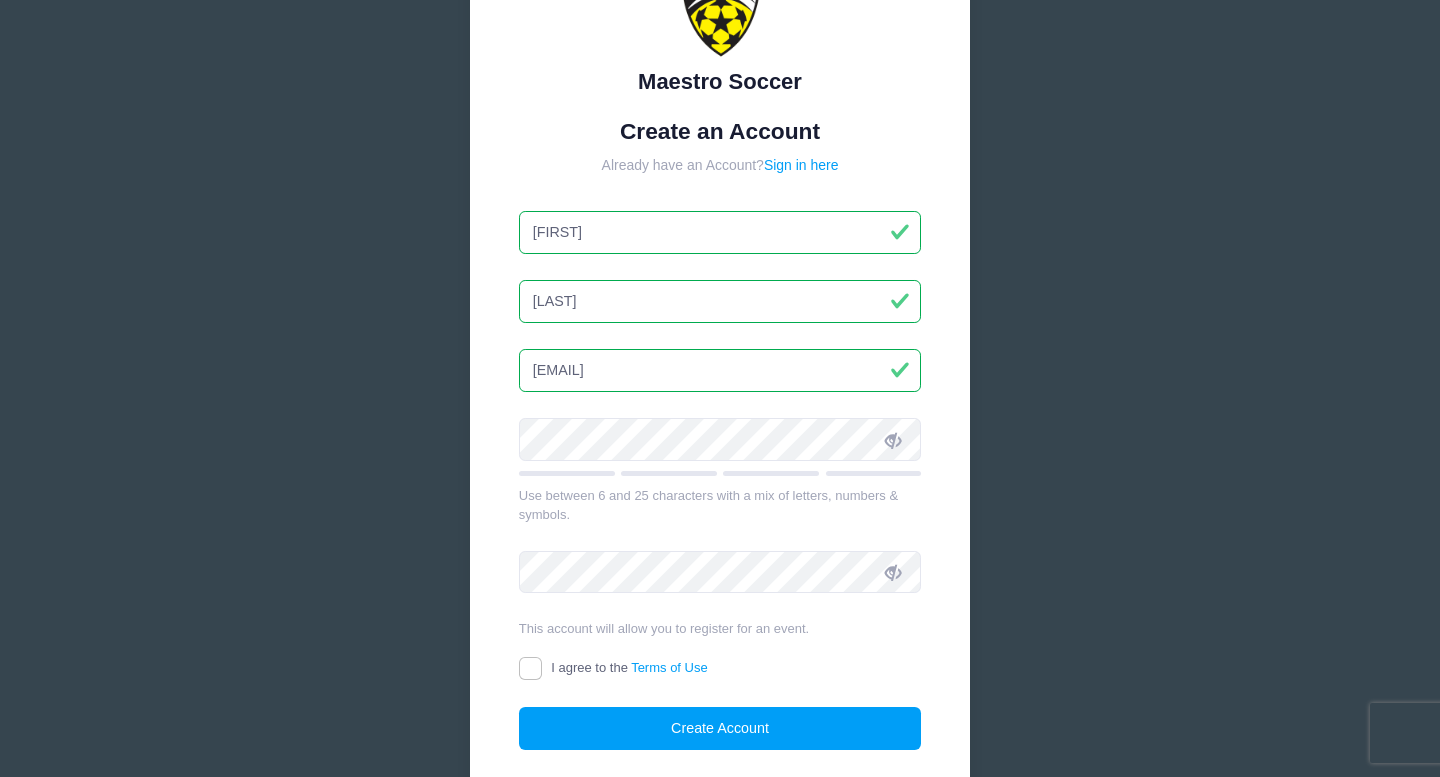 scroll, scrollTop: 183, scrollLeft: 0, axis: vertical 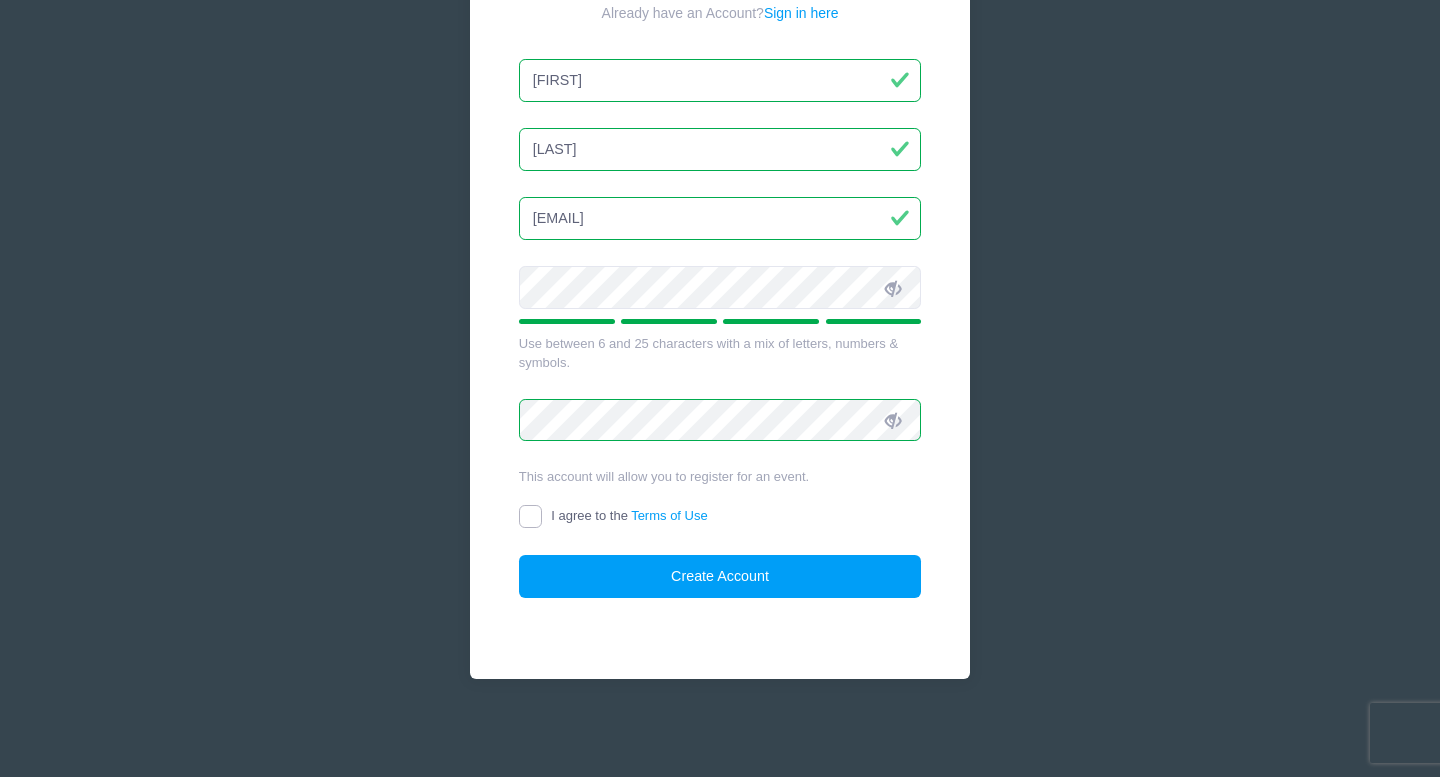 click on "I agree to the
Terms of Use" at bounding box center (530, 516) 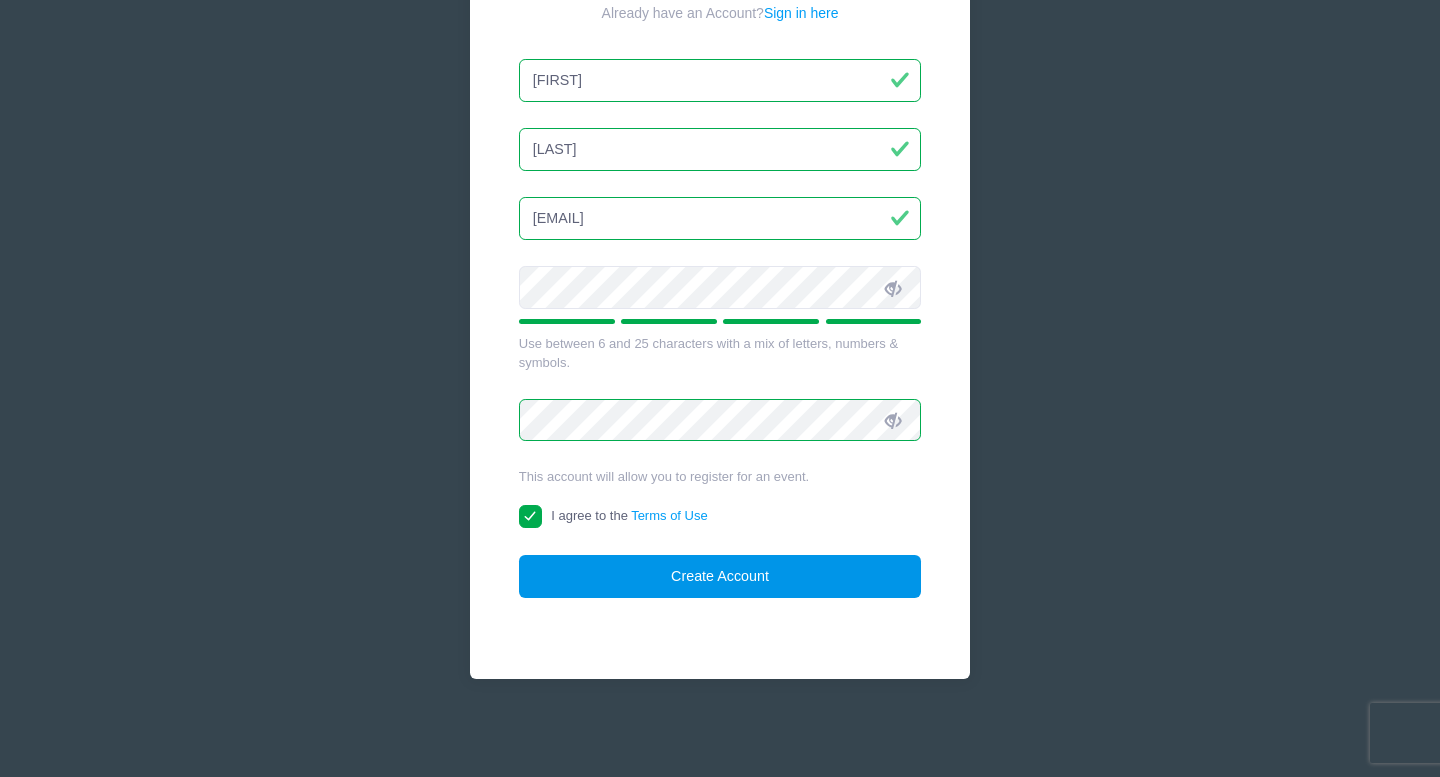 click on "Create Account" at bounding box center (720, 576) 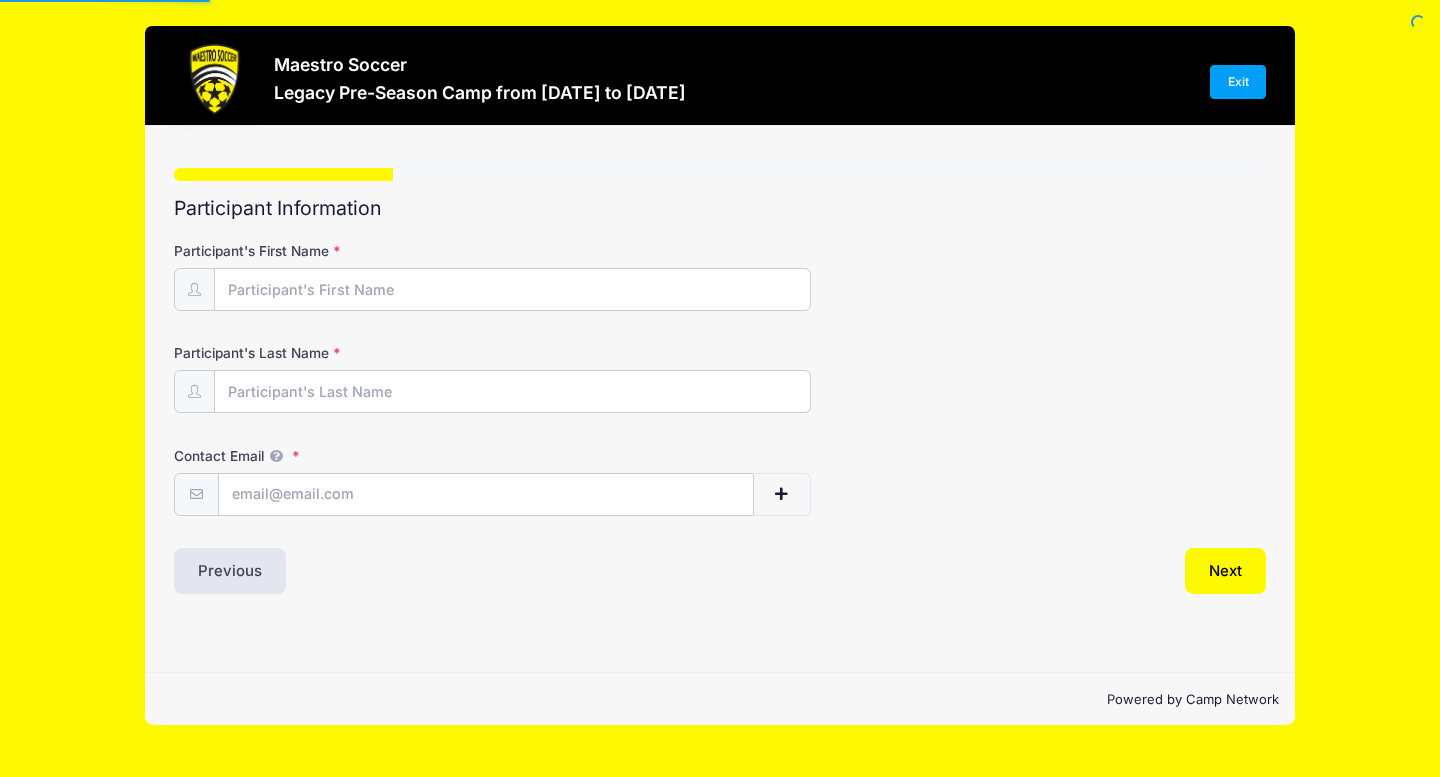 scroll, scrollTop: 0, scrollLeft: 0, axis: both 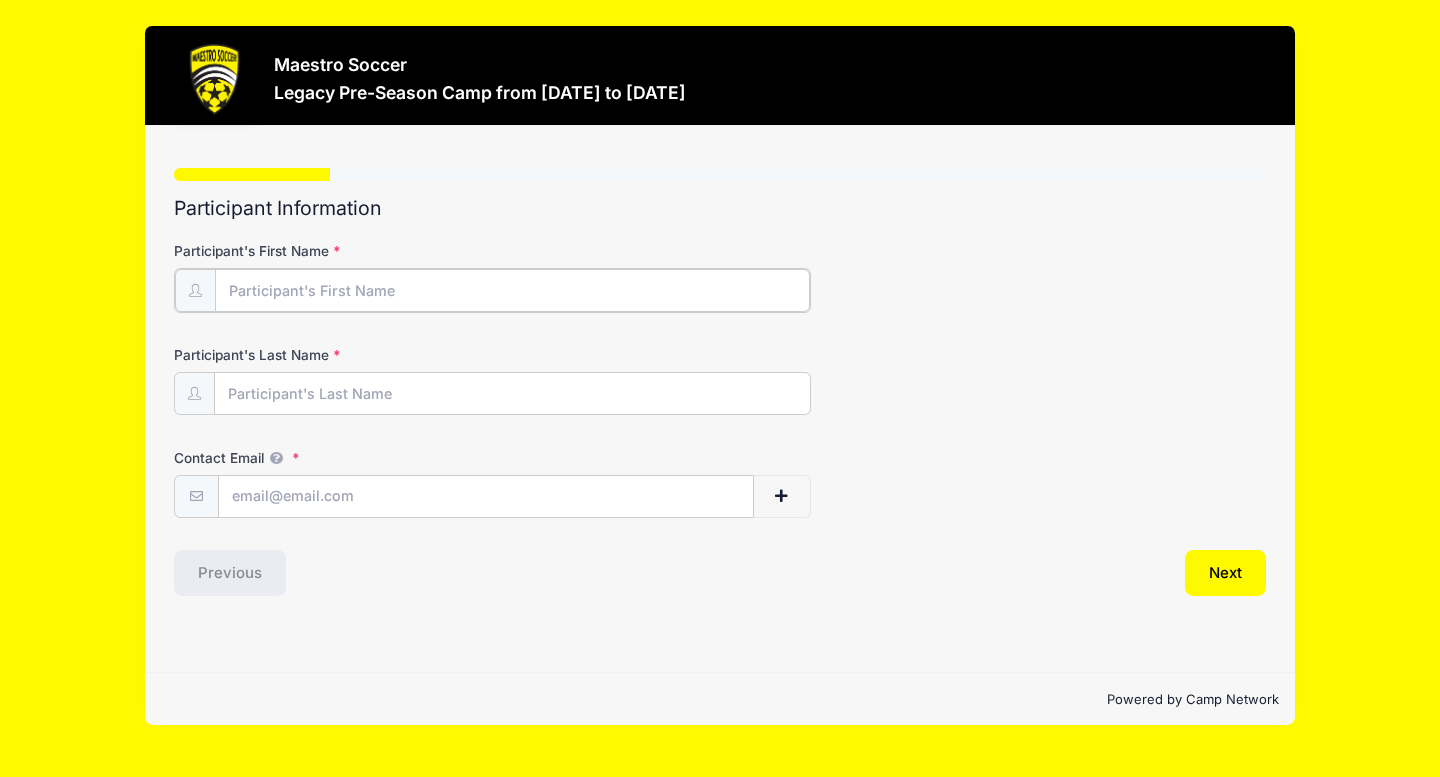 click on "Participant's First Name" at bounding box center [512, 290] 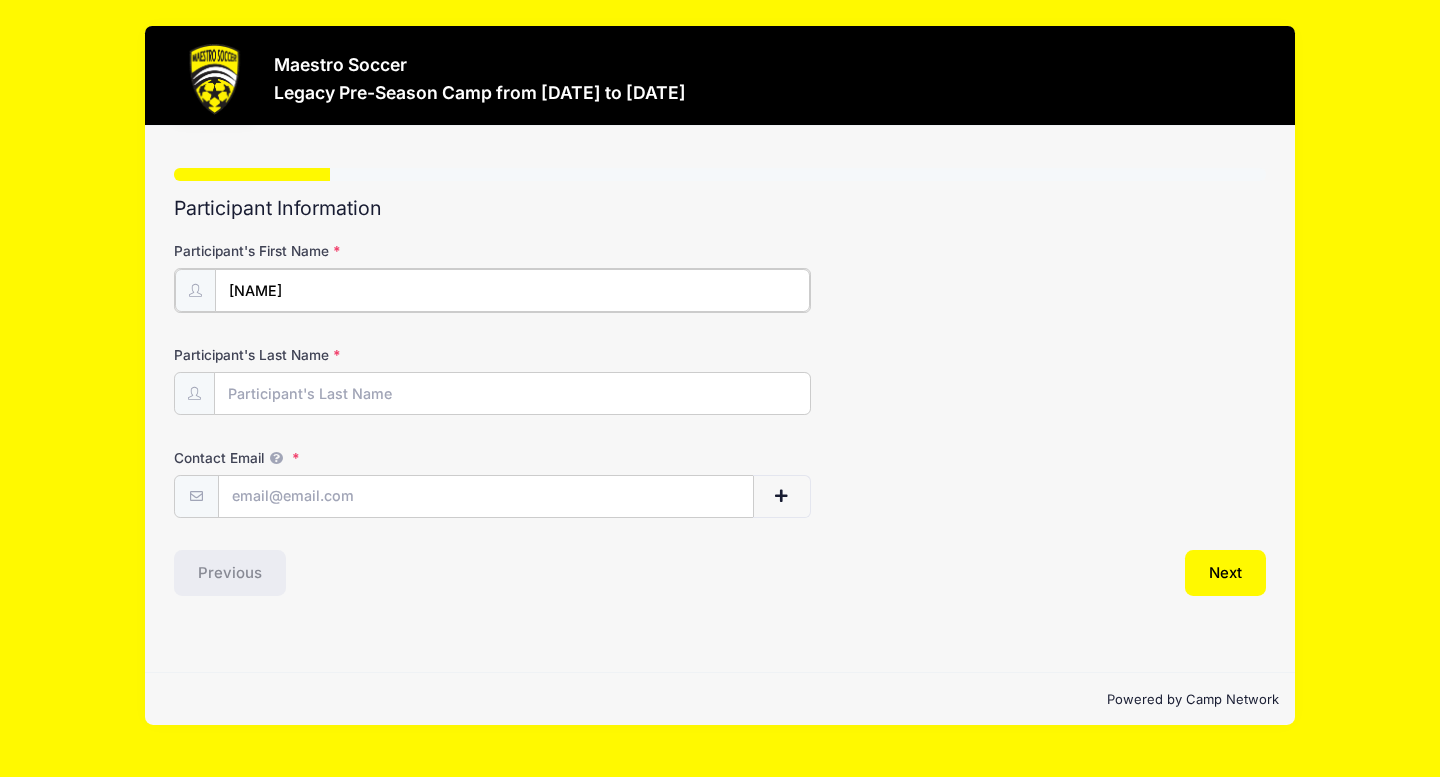 type on "[NAME]" 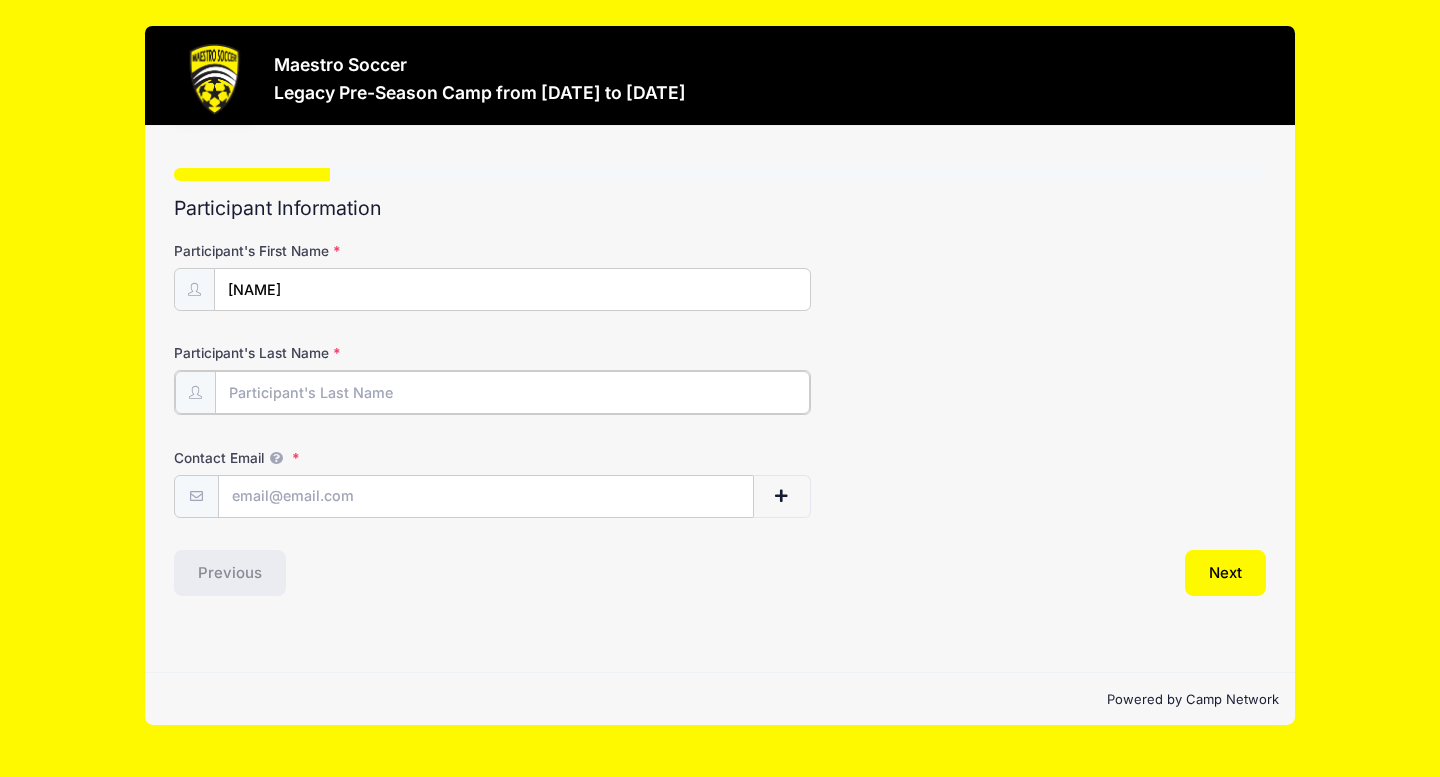 click on "Participant's Last Name" at bounding box center (512, 392) 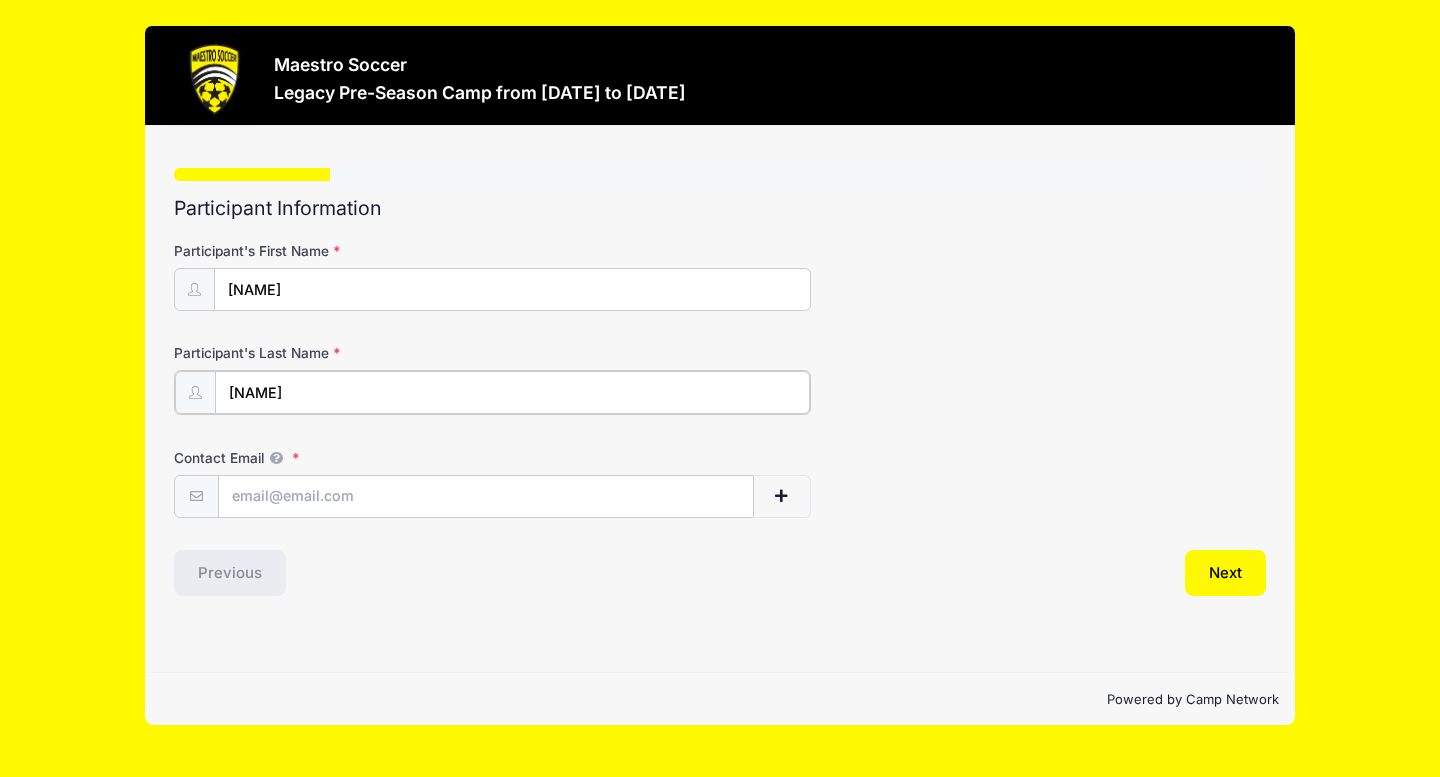 type on "[NAME]" 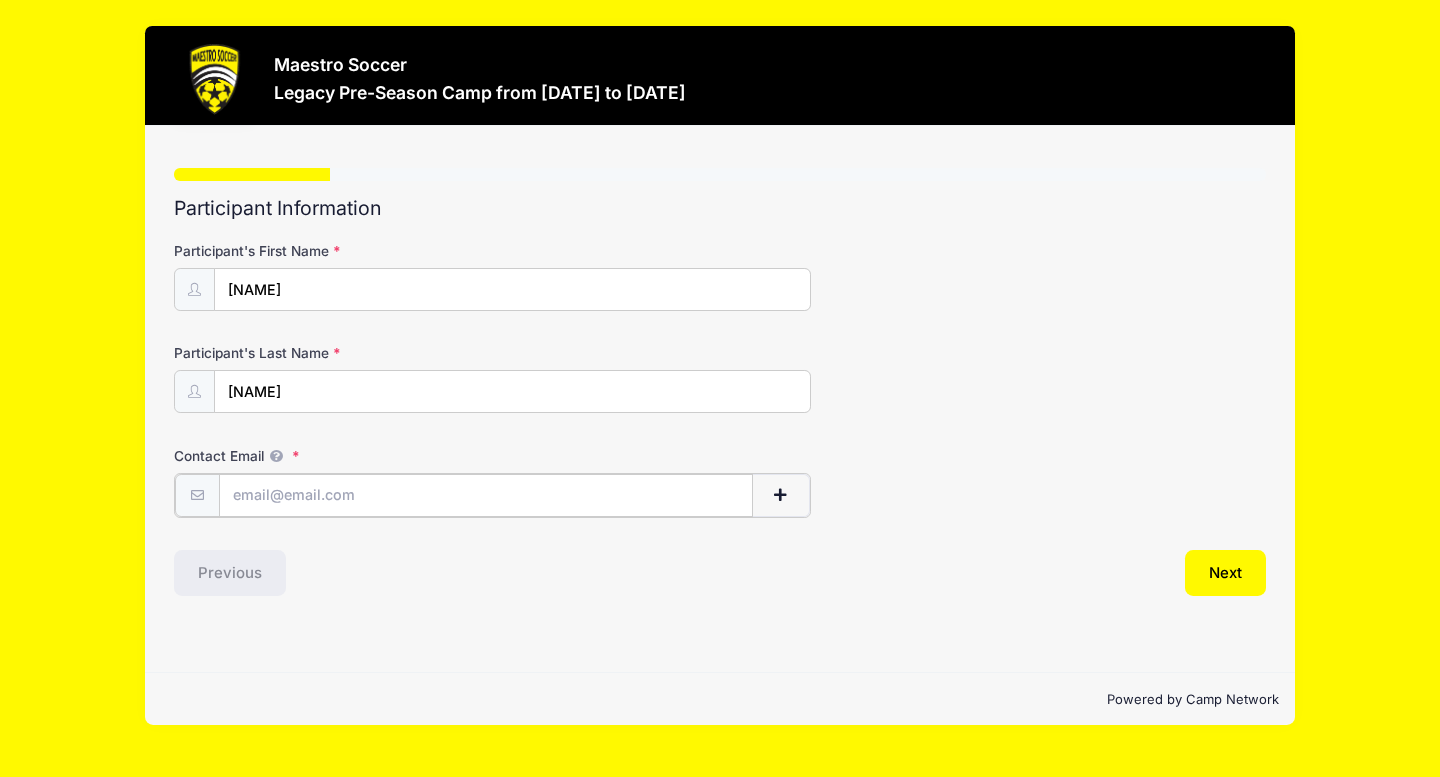 click on "Contact Email" at bounding box center (486, 495) 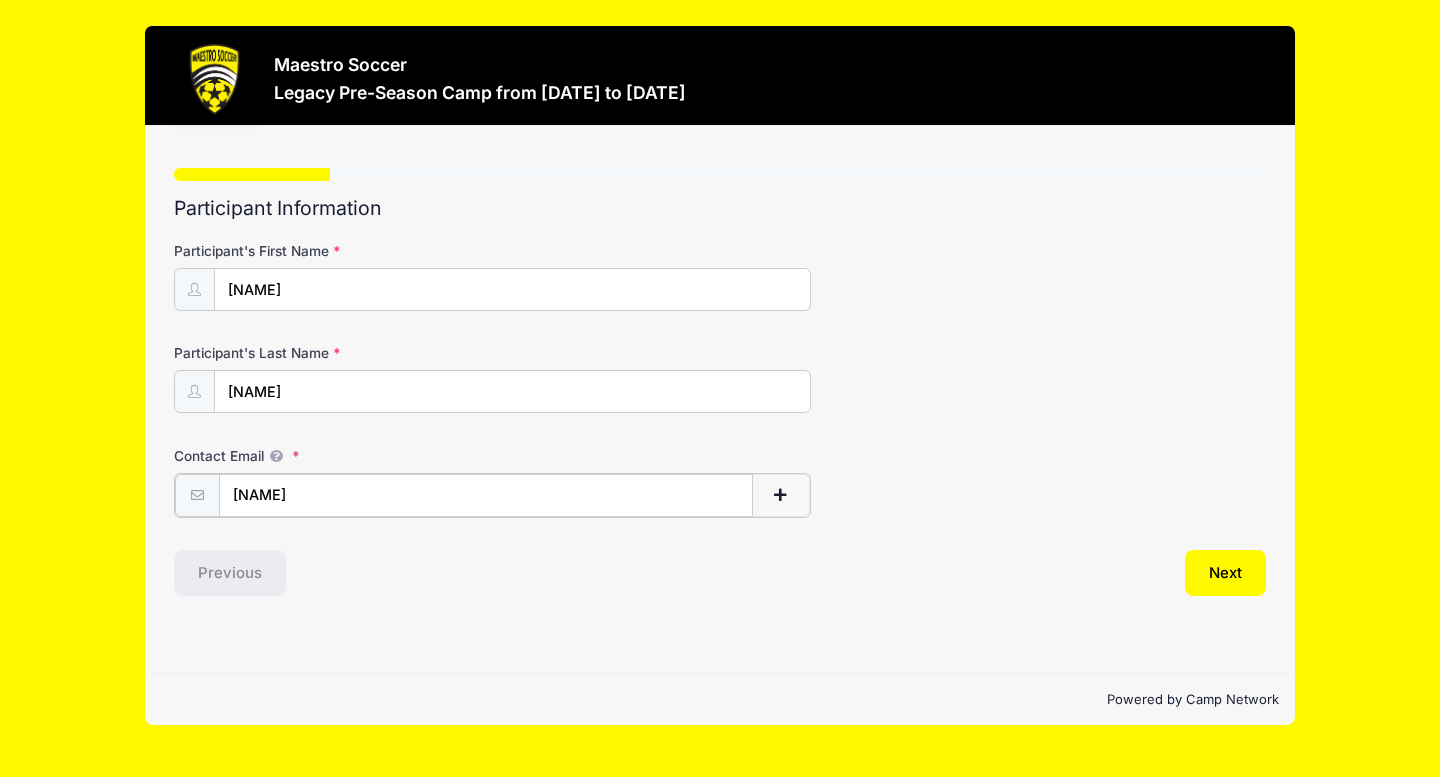 type on "[EMAIL]" 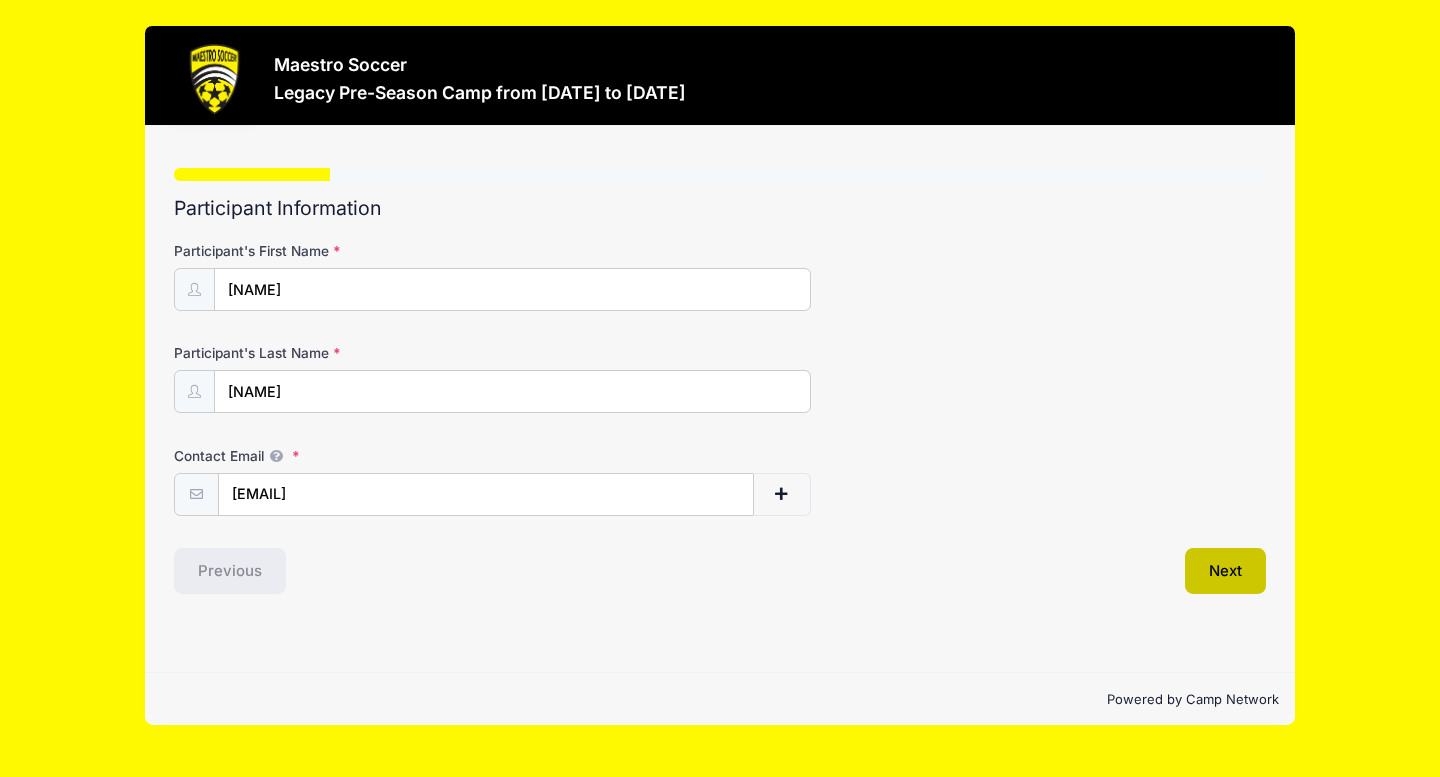 click on "Next" at bounding box center [1225, 571] 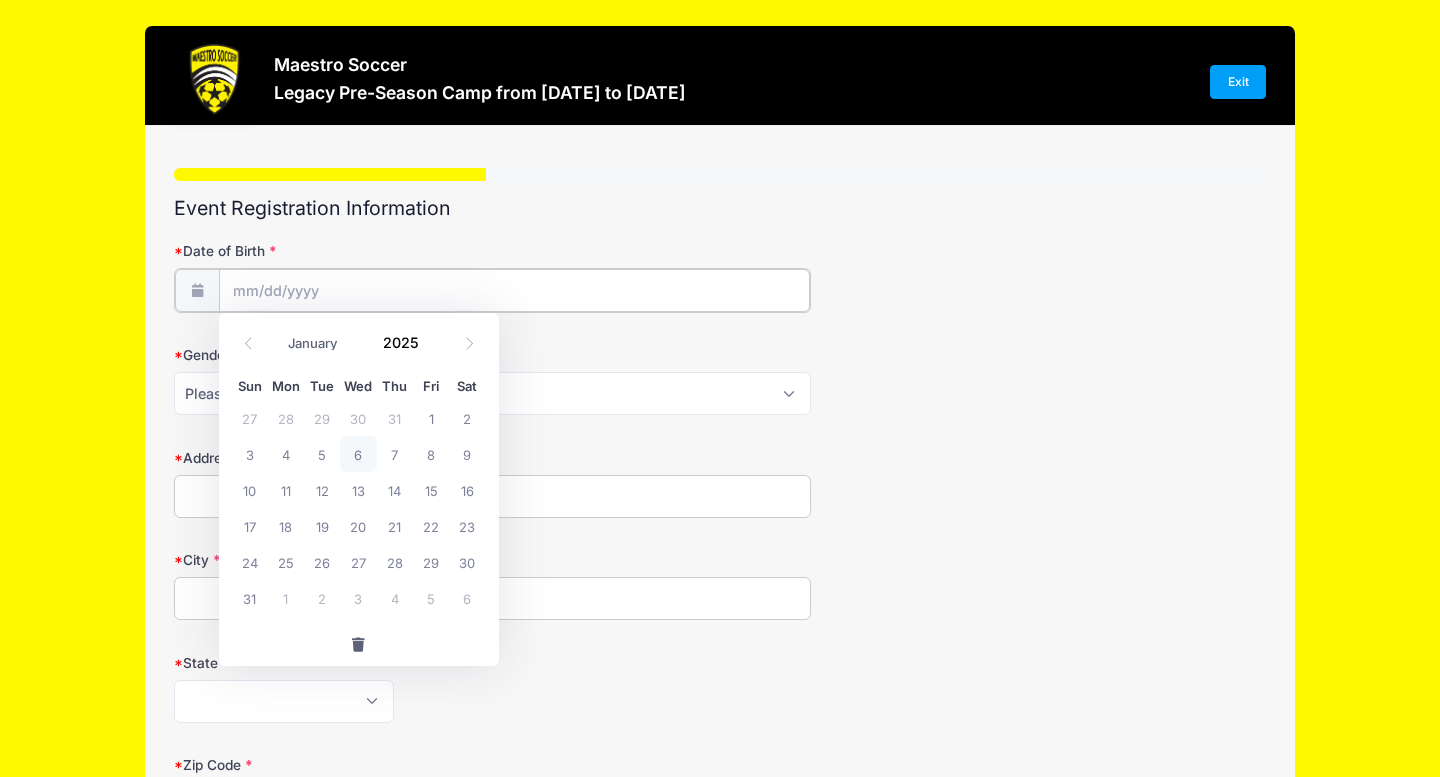 click on "Date of Birth" at bounding box center (514, 290) 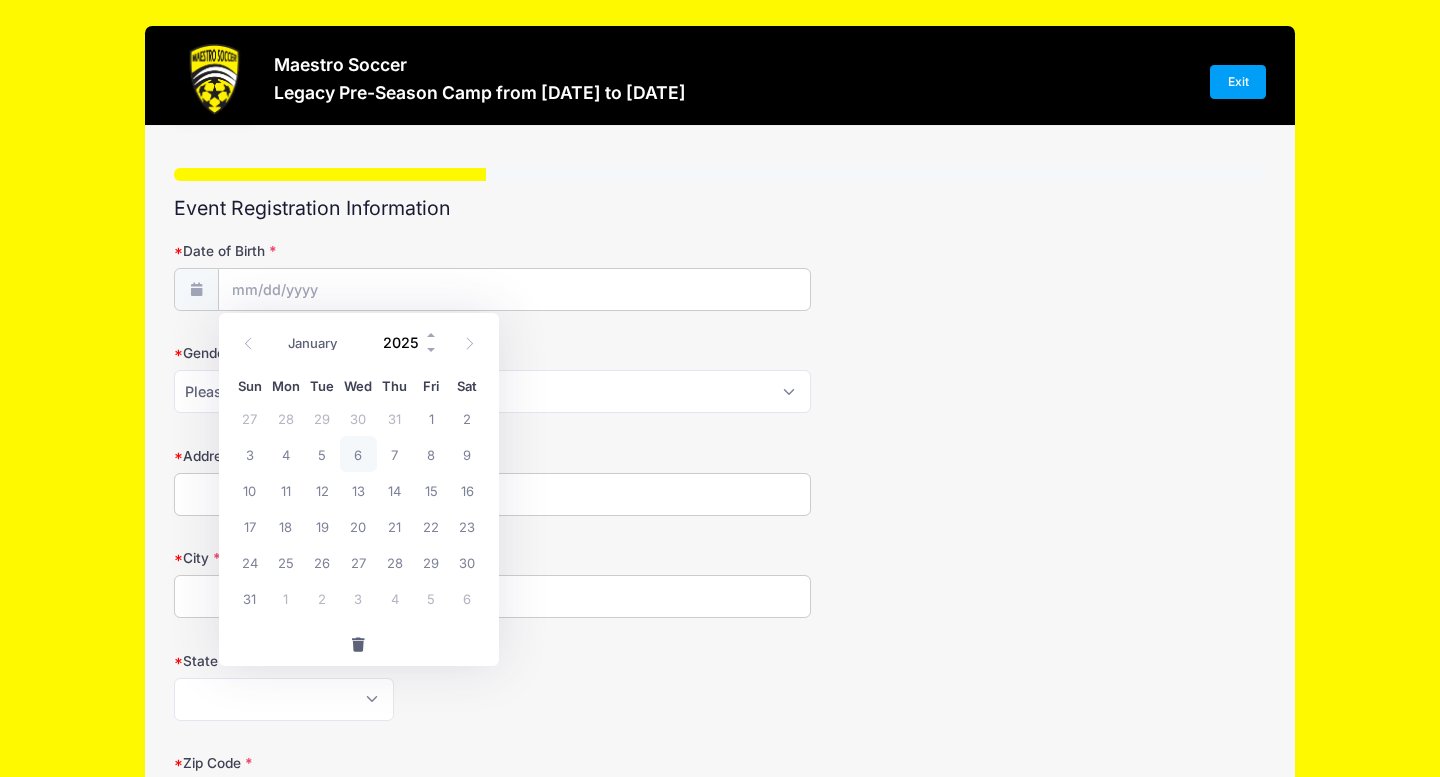 click on "2025" at bounding box center (406, 342) 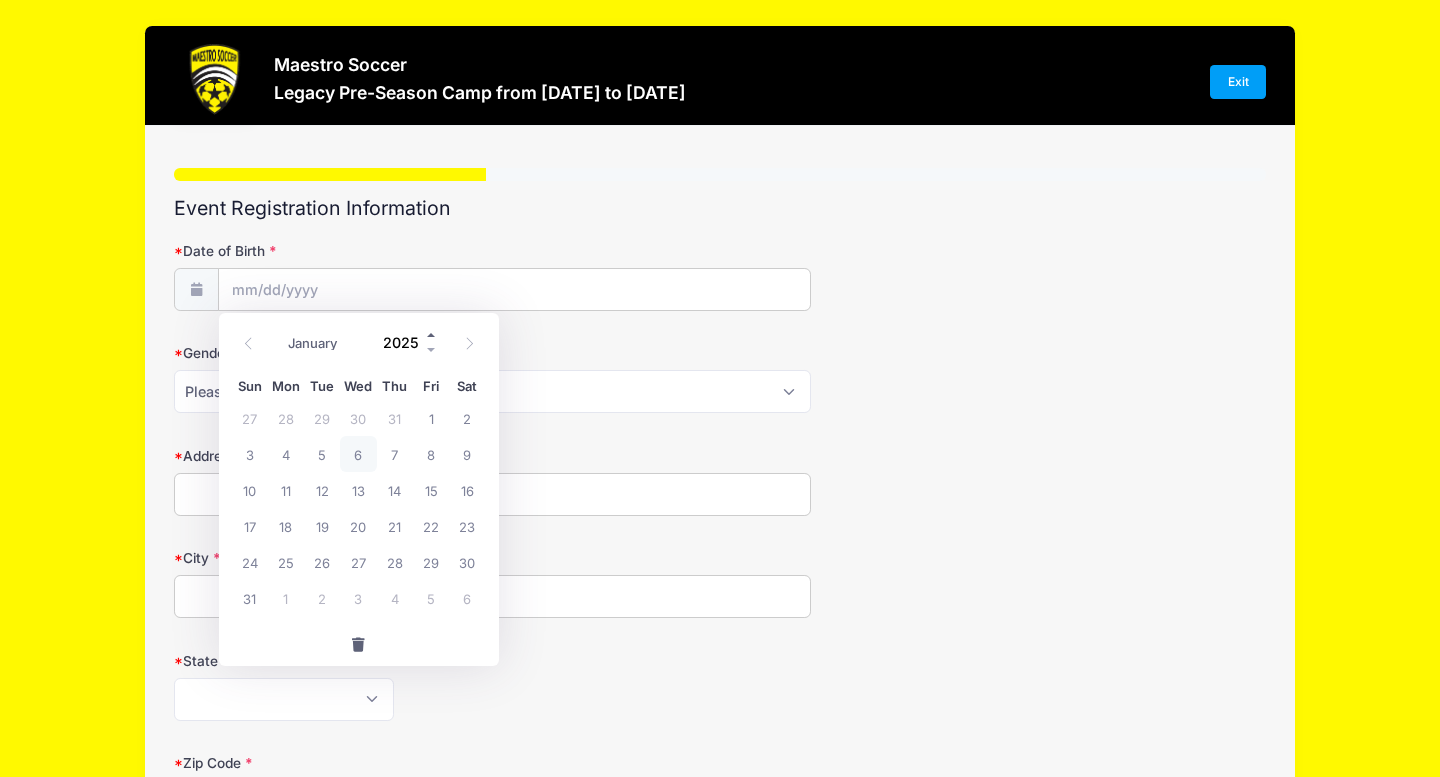 click at bounding box center [432, 334] 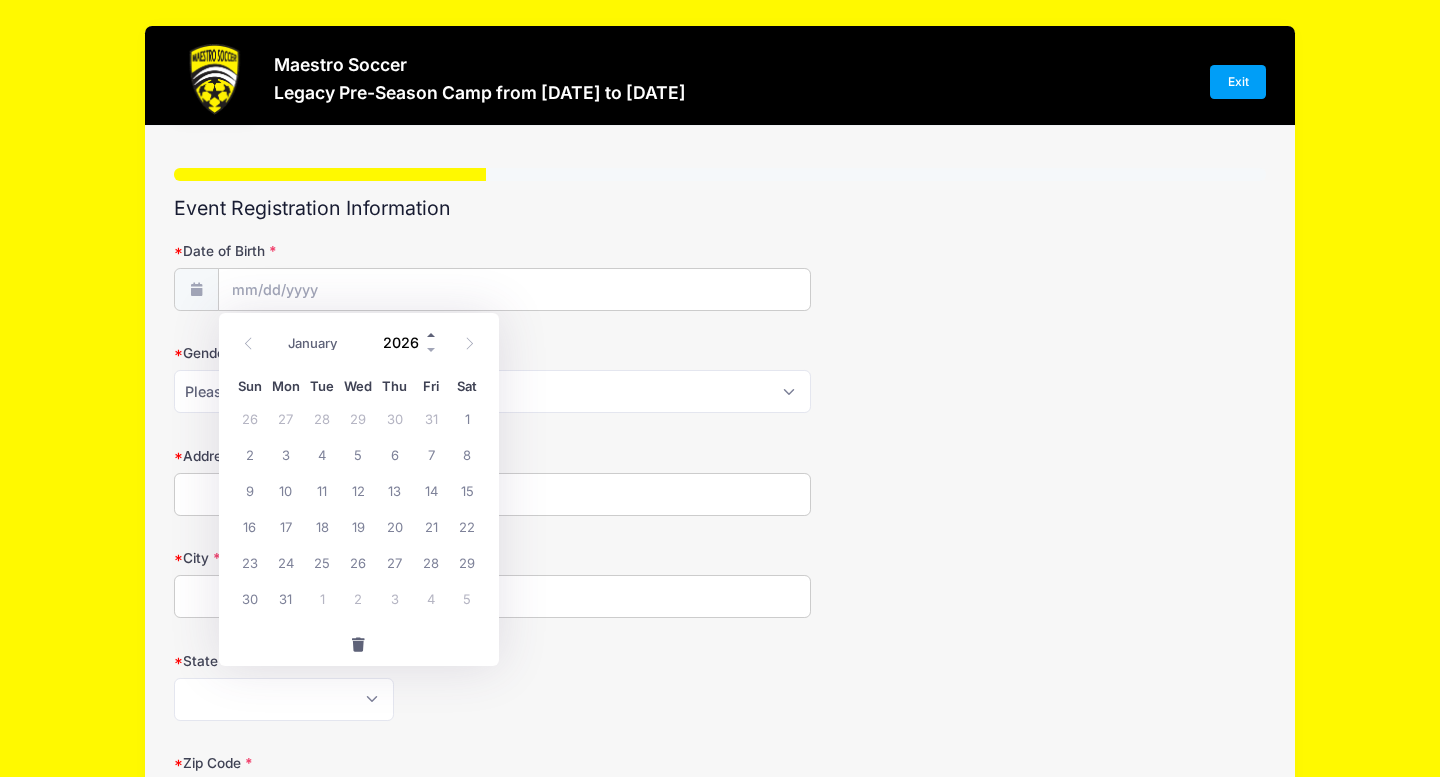 click at bounding box center (432, 334) 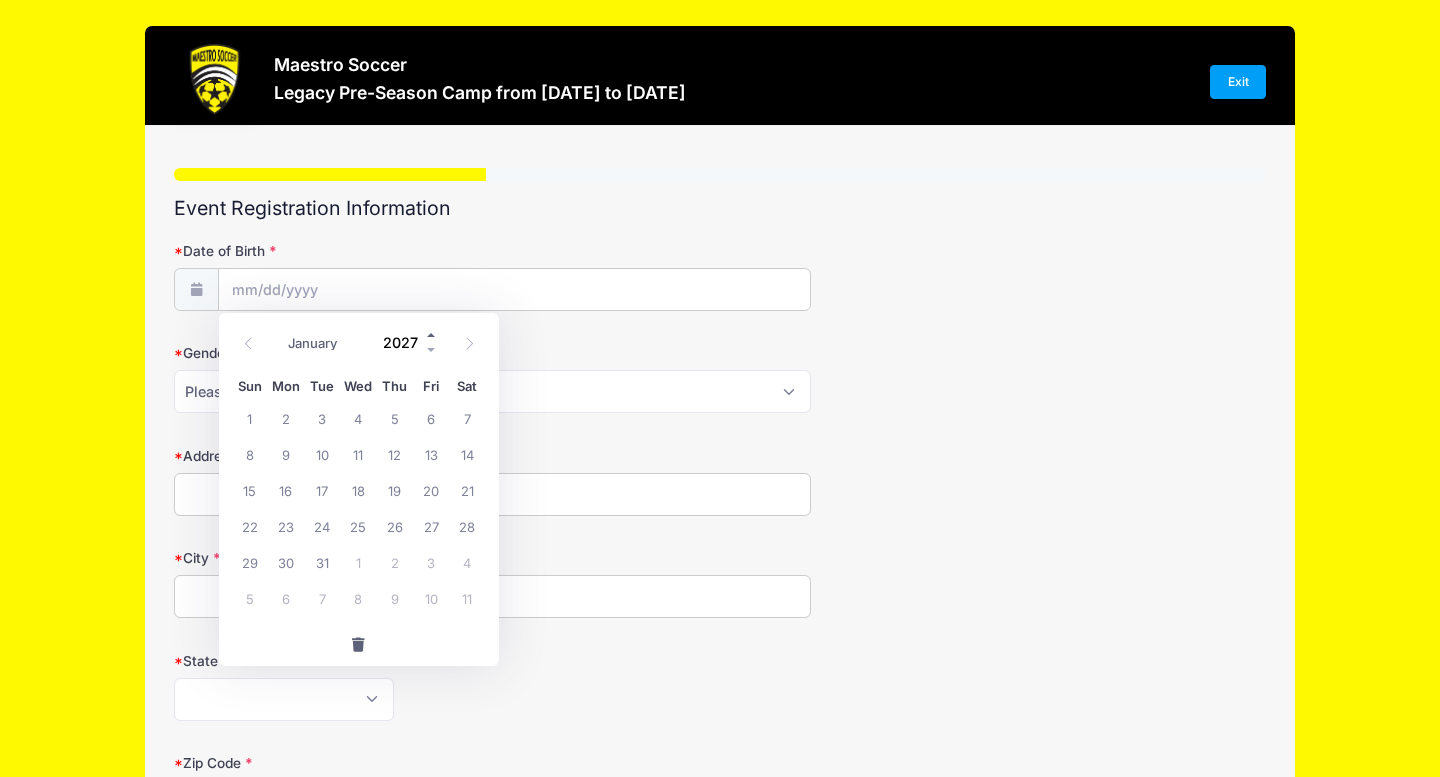click at bounding box center (432, 334) 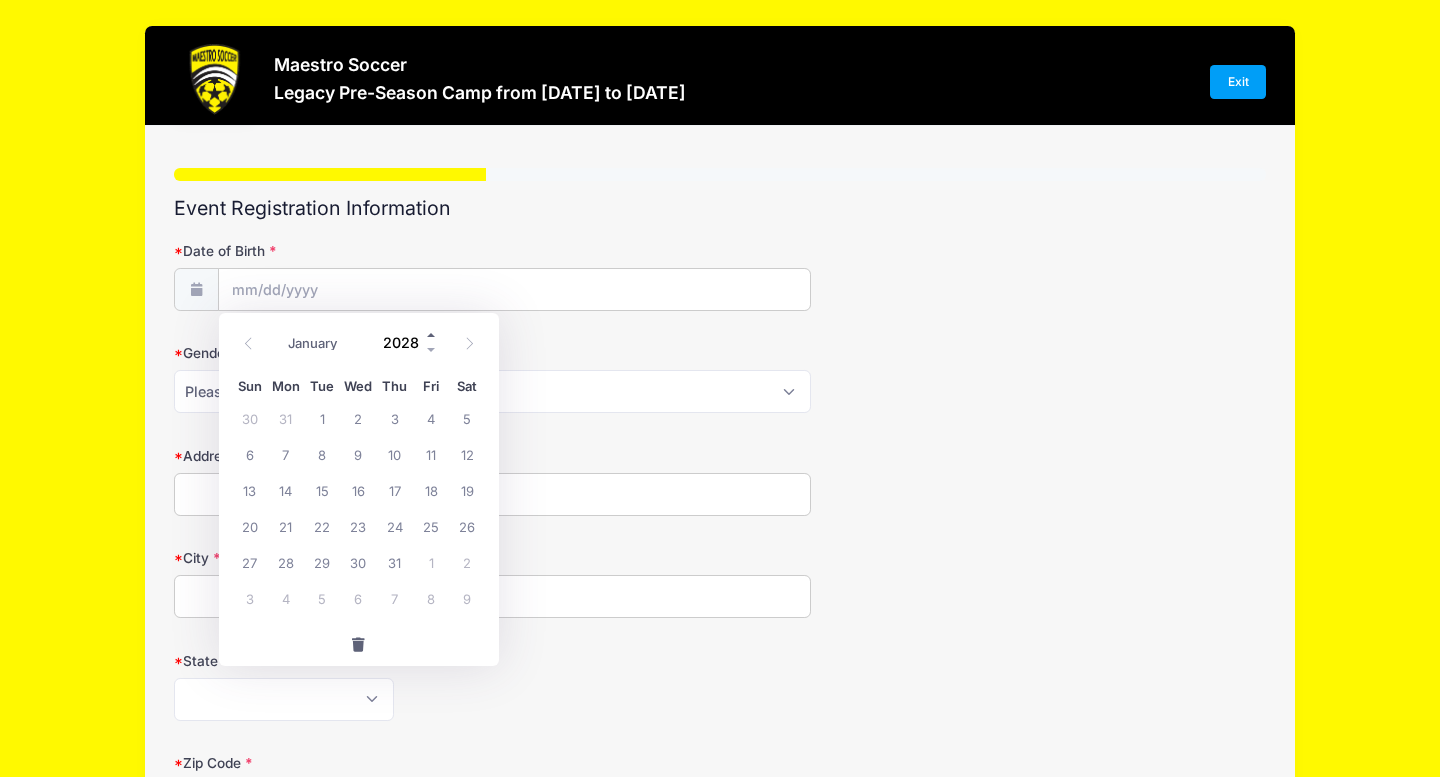 click at bounding box center (432, 334) 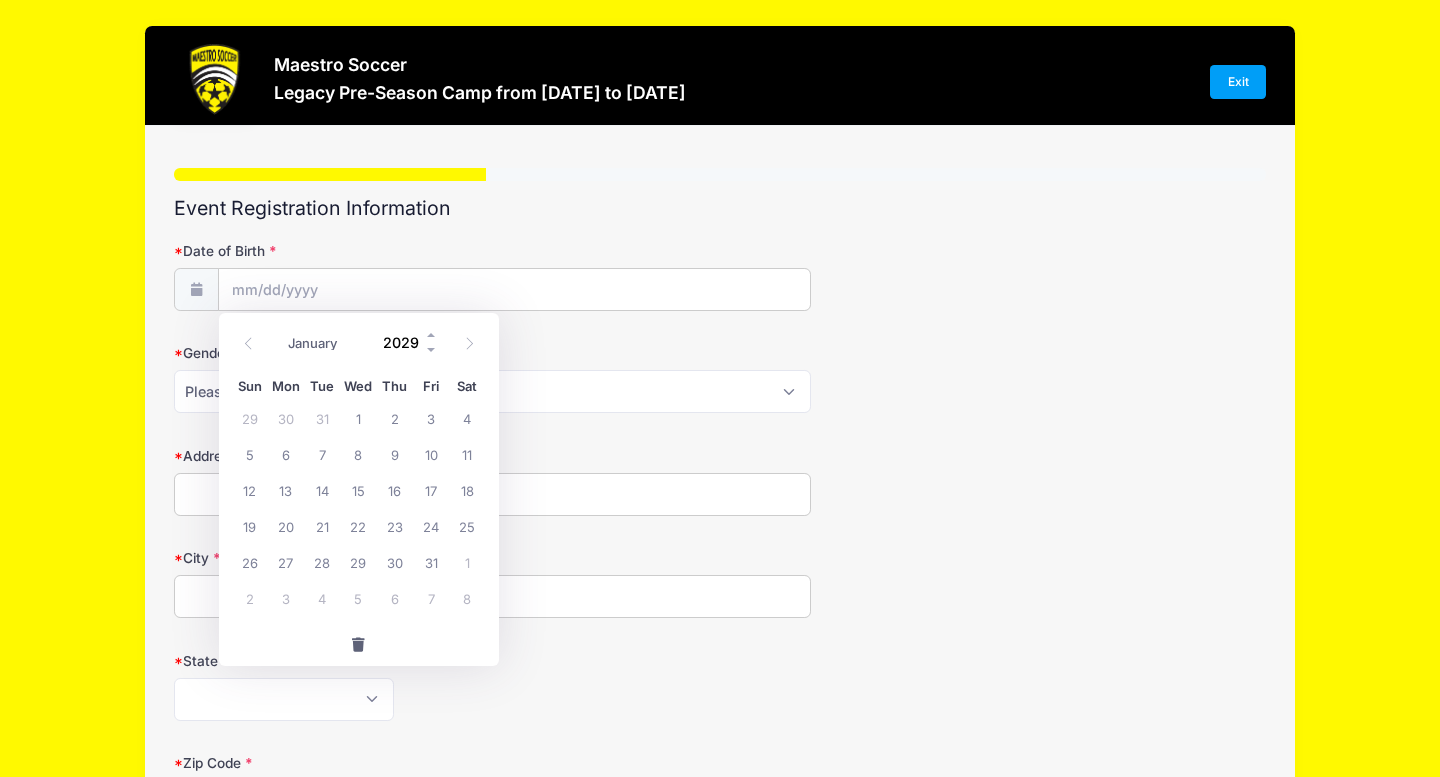 click on "2029" at bounding box center (406, 342) 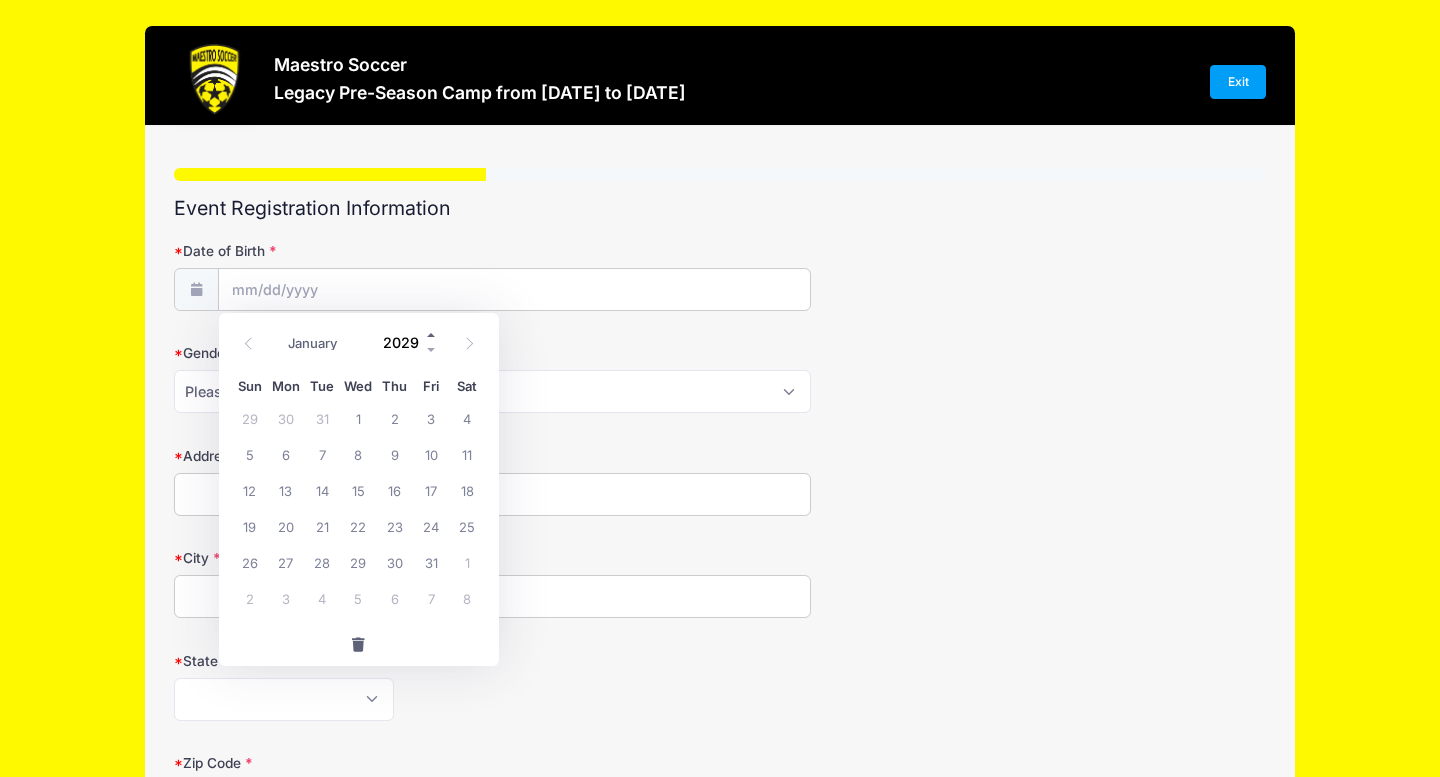 click at bounding box center [432, 334] 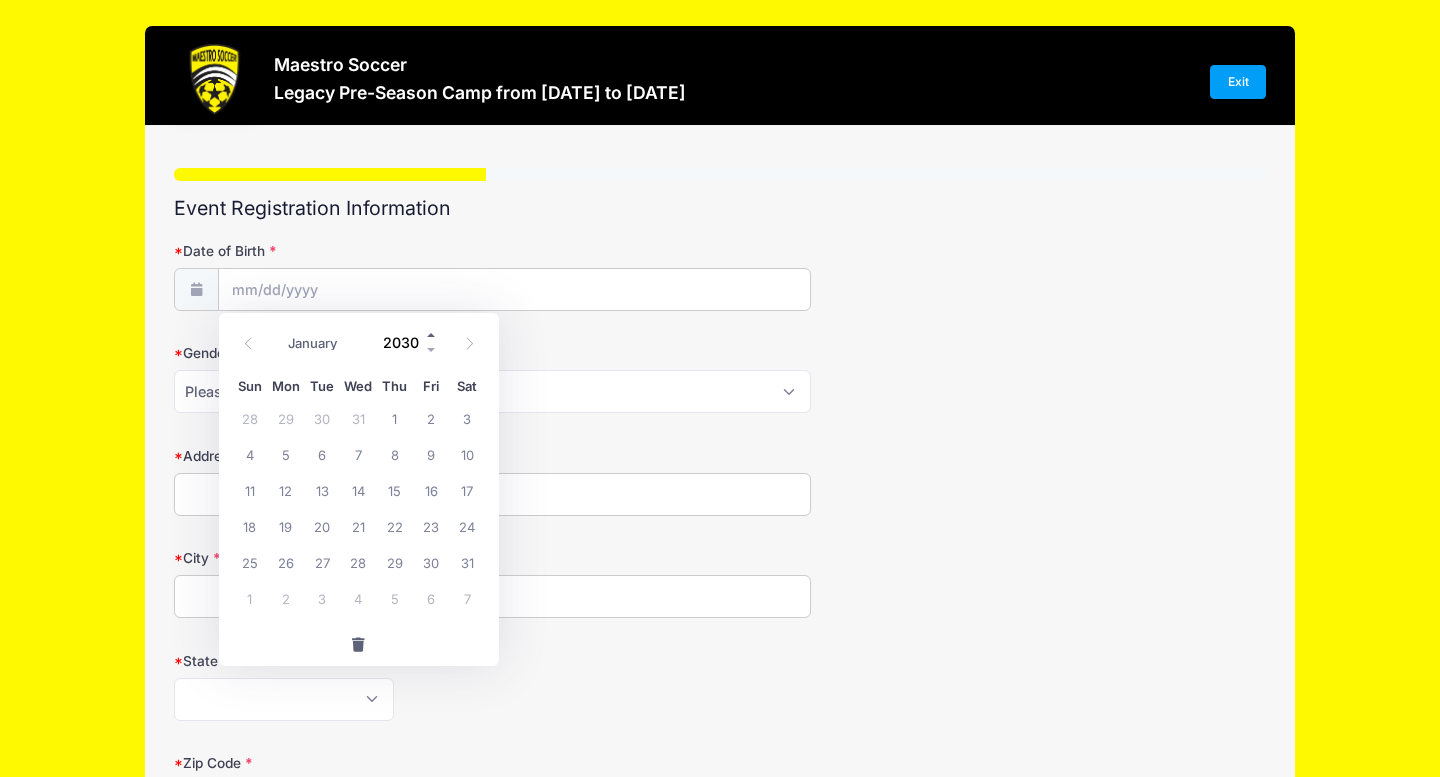 click at bounding box center (432, 334) 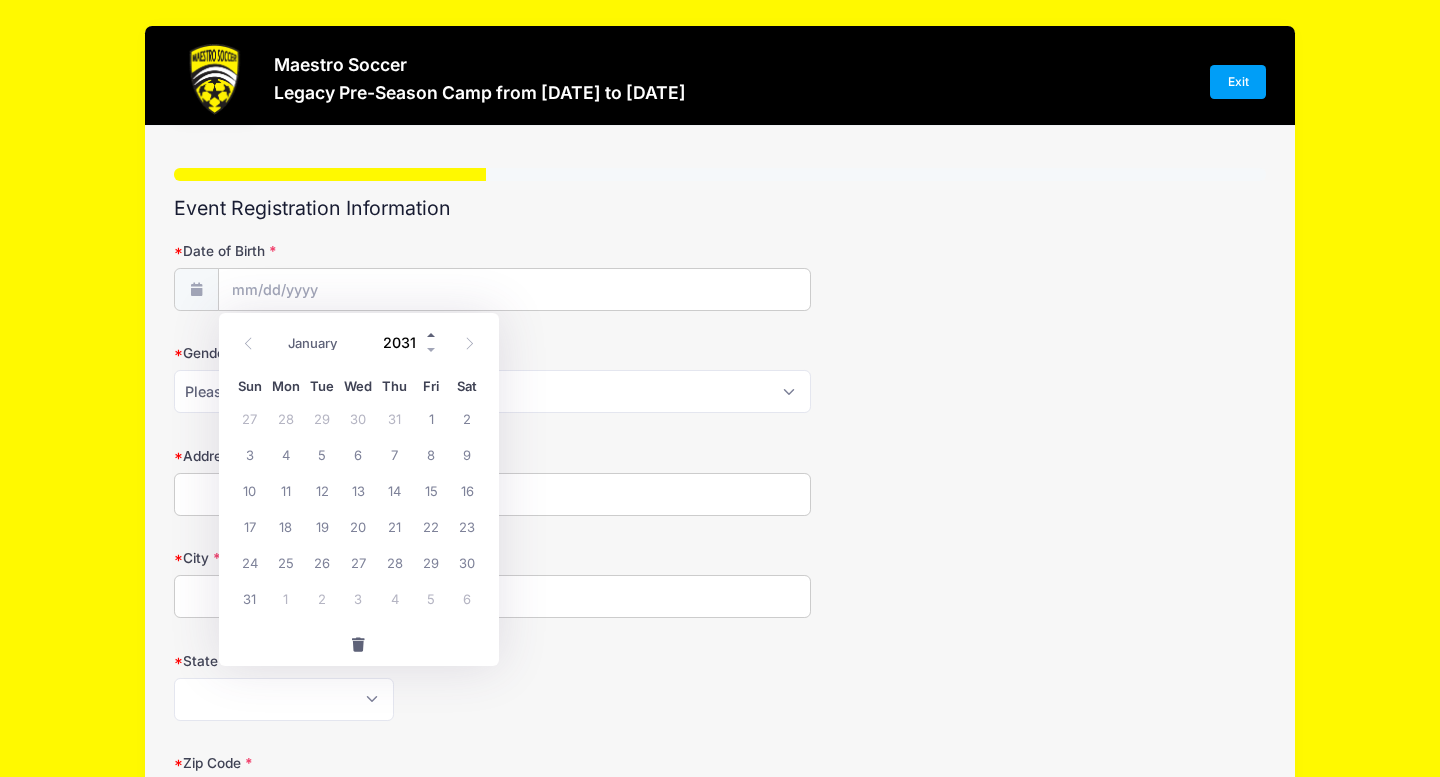 click at bounding box center [432, 334] 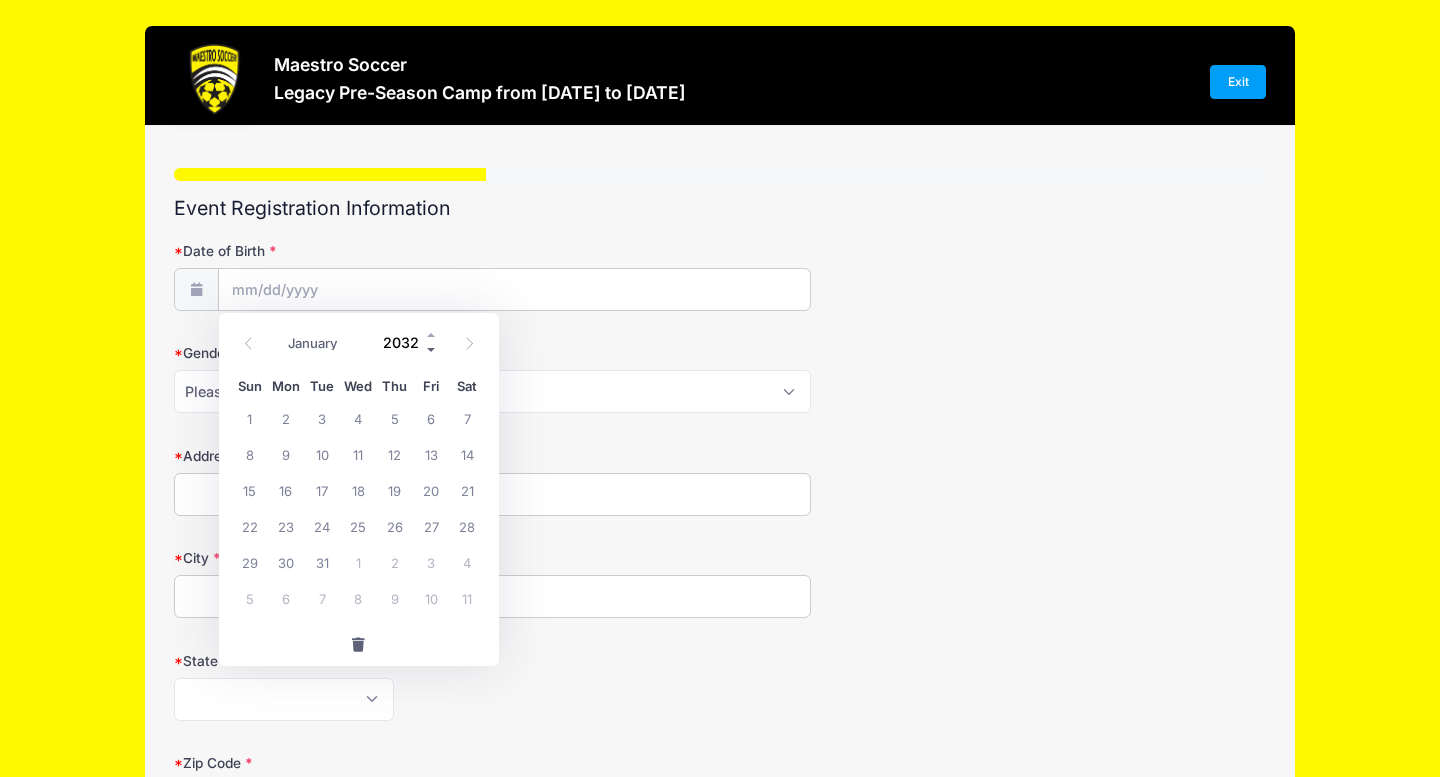 click at bounding box center (432, 349) 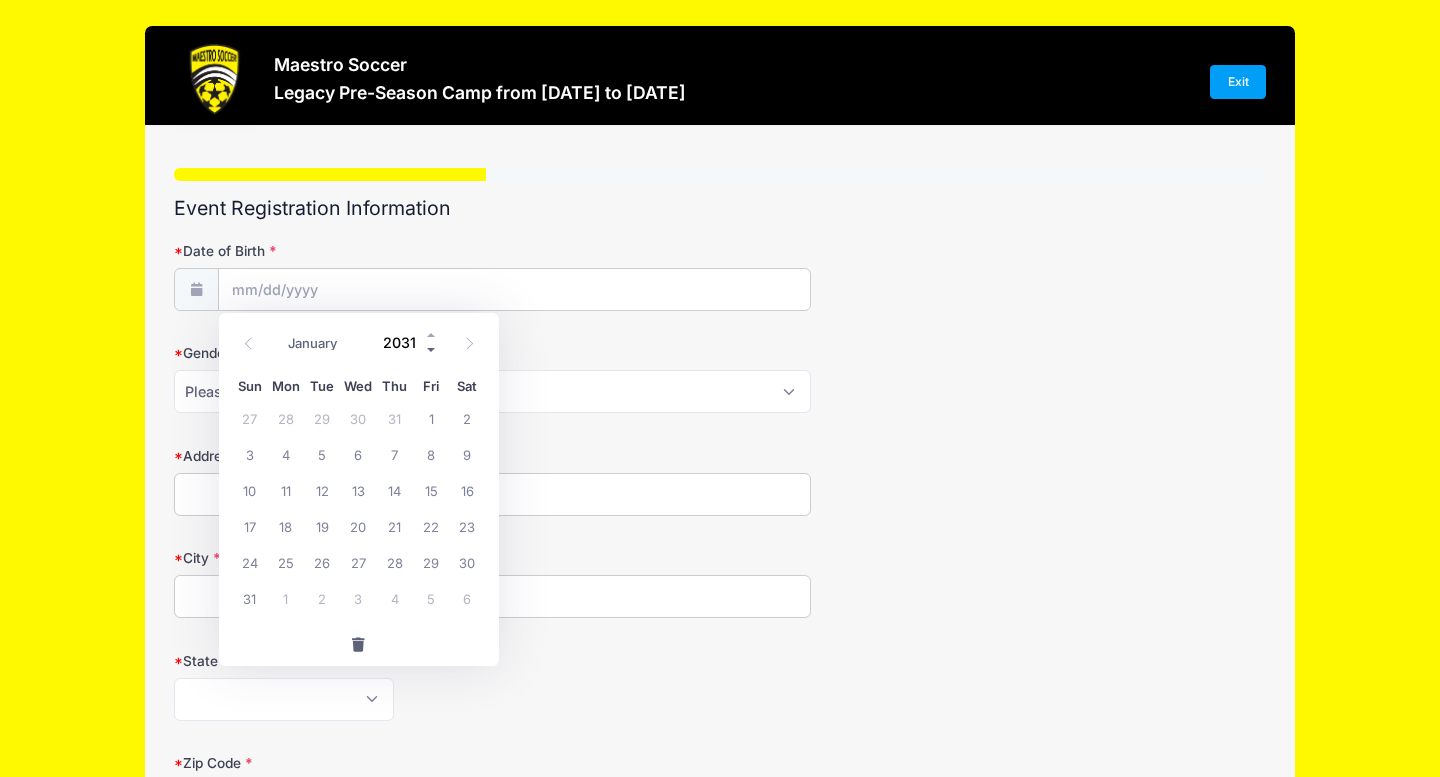 click at bounding box center [432, 349] 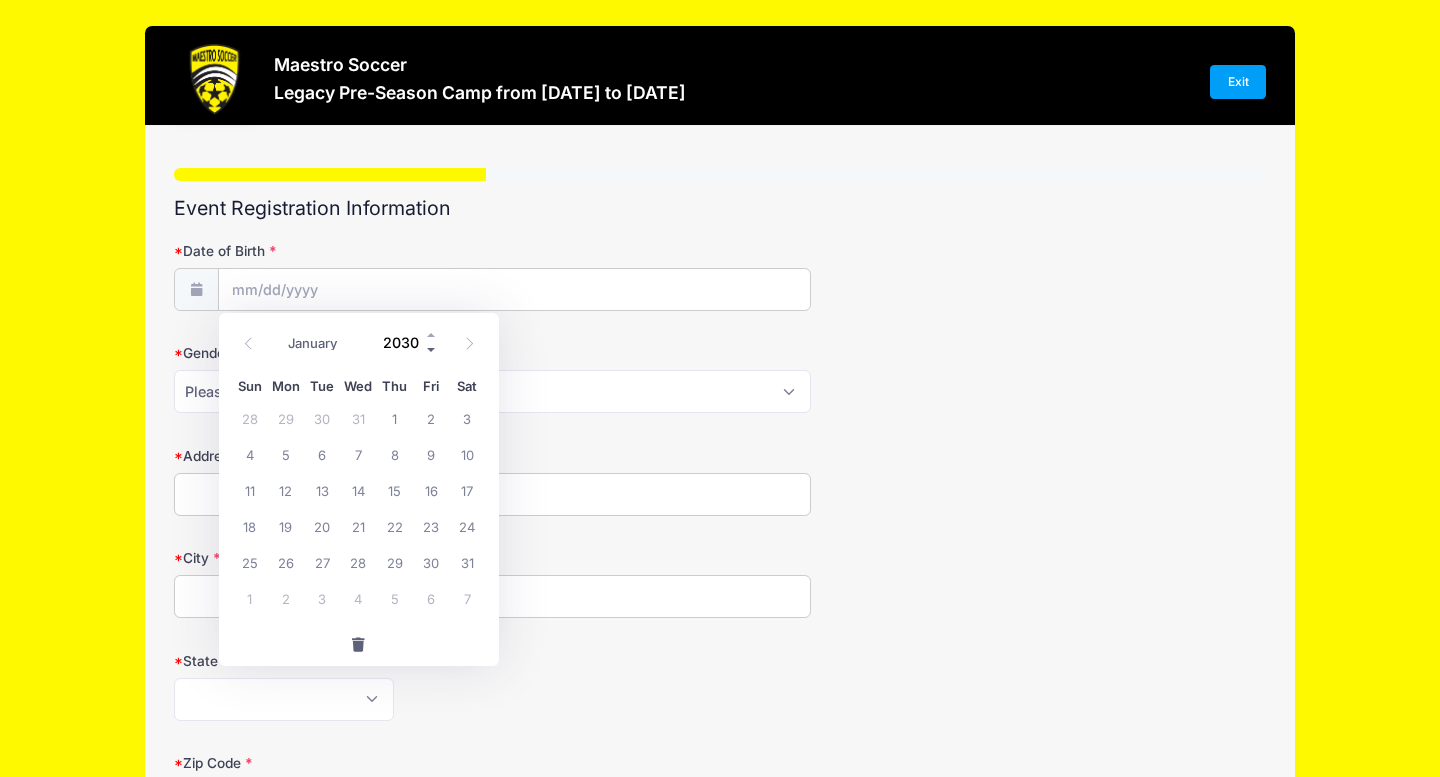 click at bounding box center [432, 349] 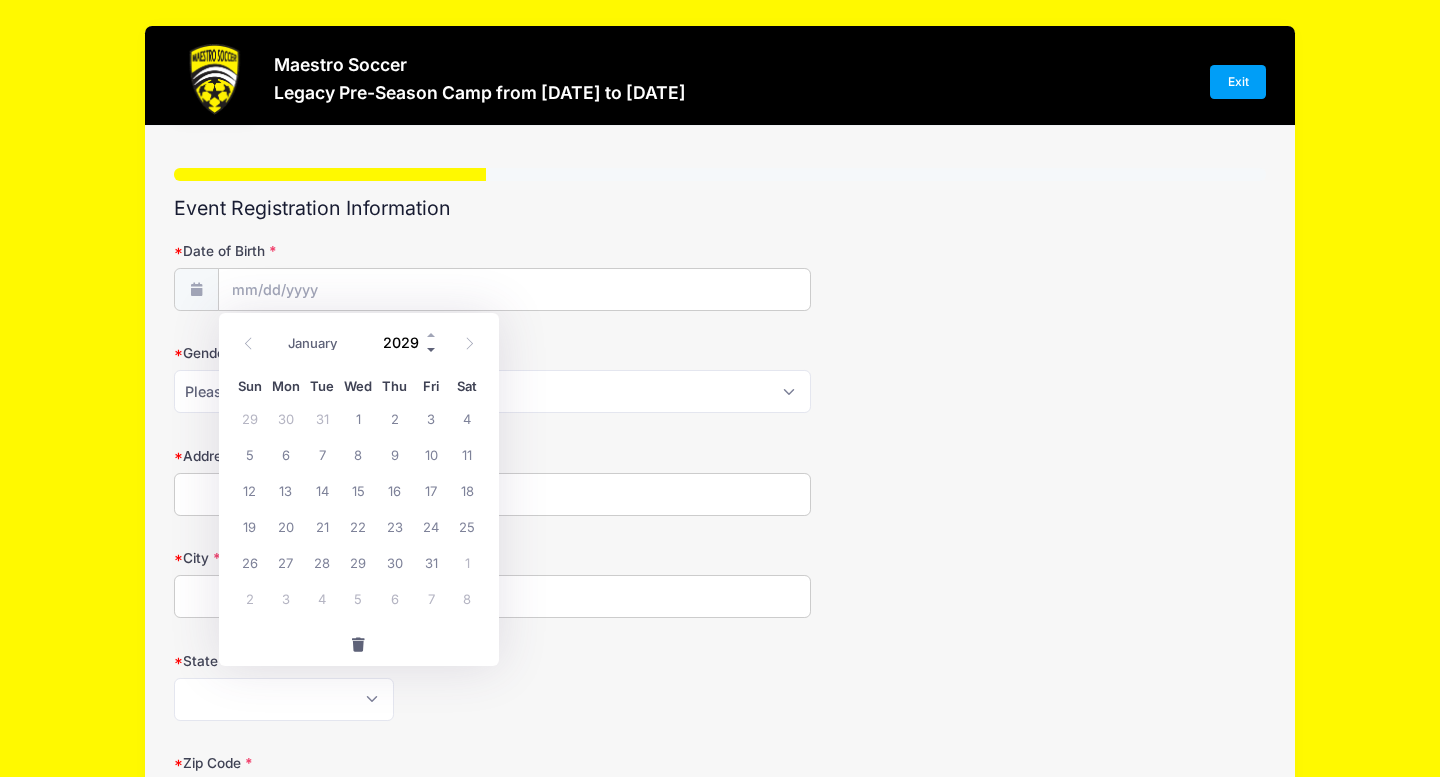 click at bounding box center (432, 349) 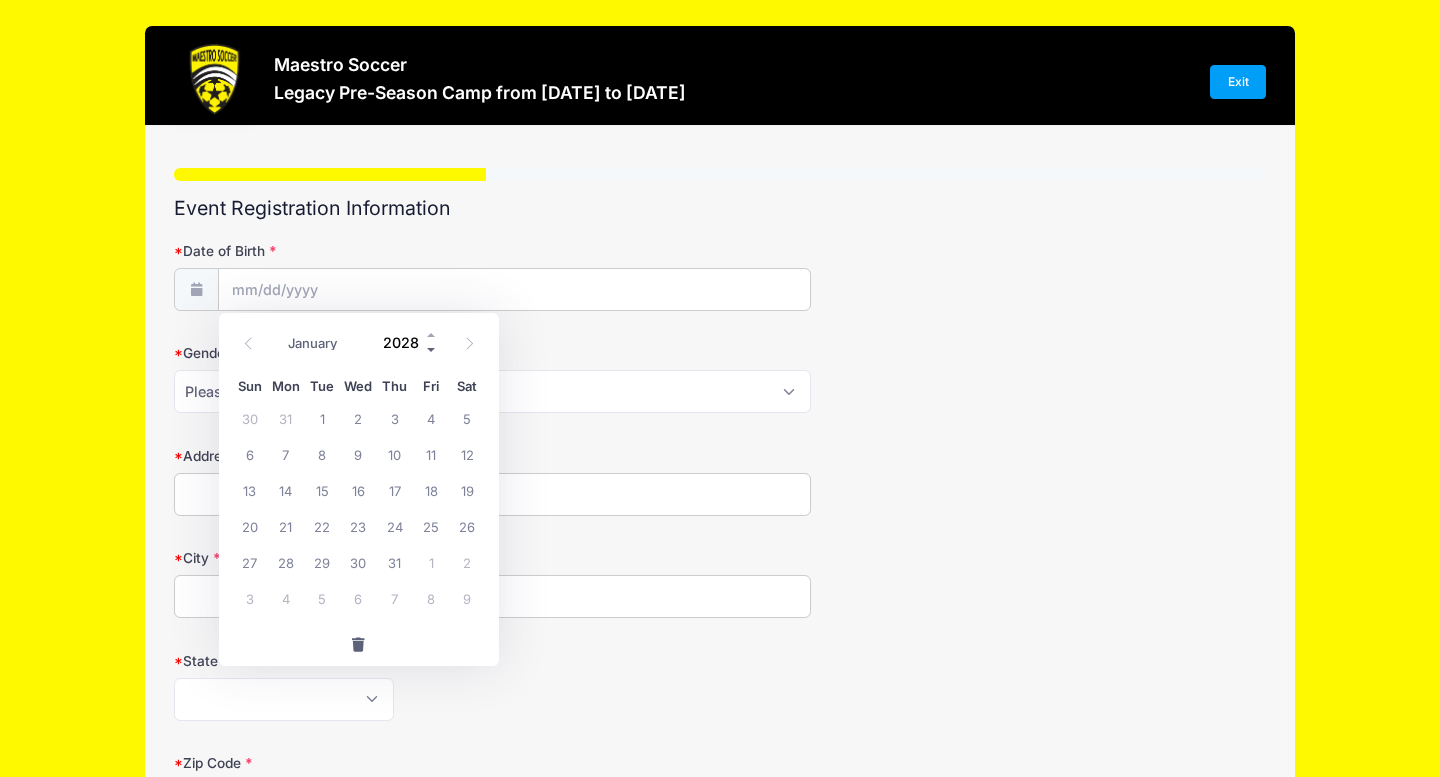 click at bounding box center (432, 349) 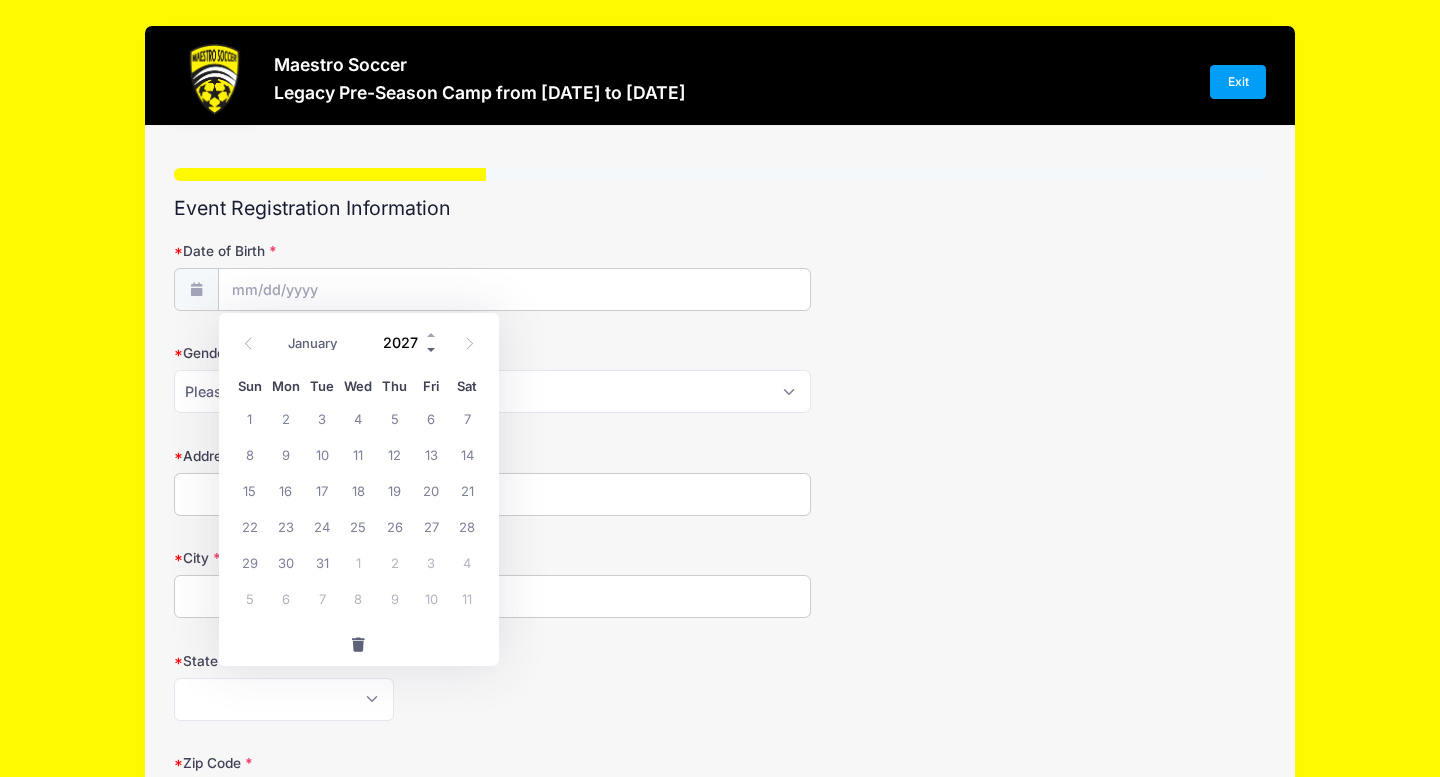 click at bounding box center (432, 349) 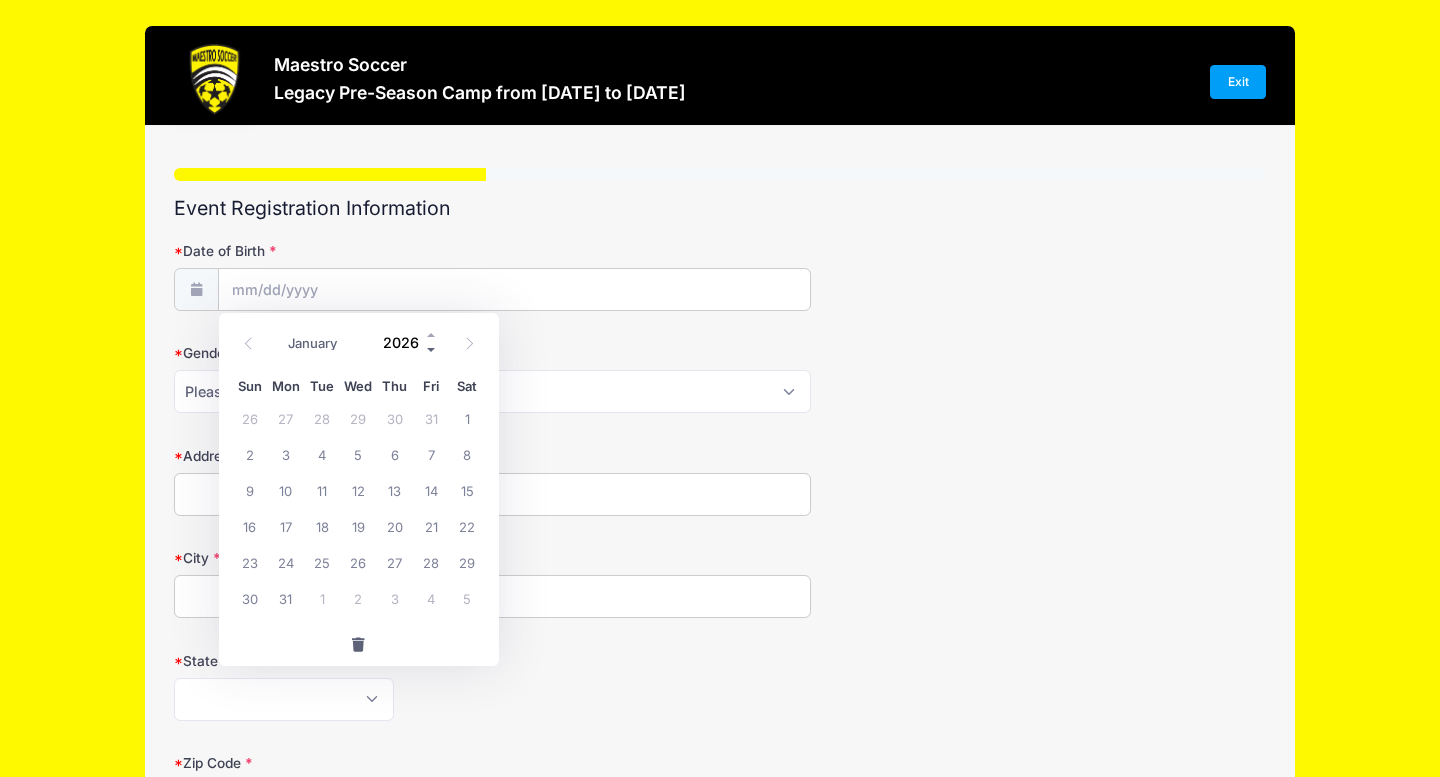 click at bounding box center (432, 349) 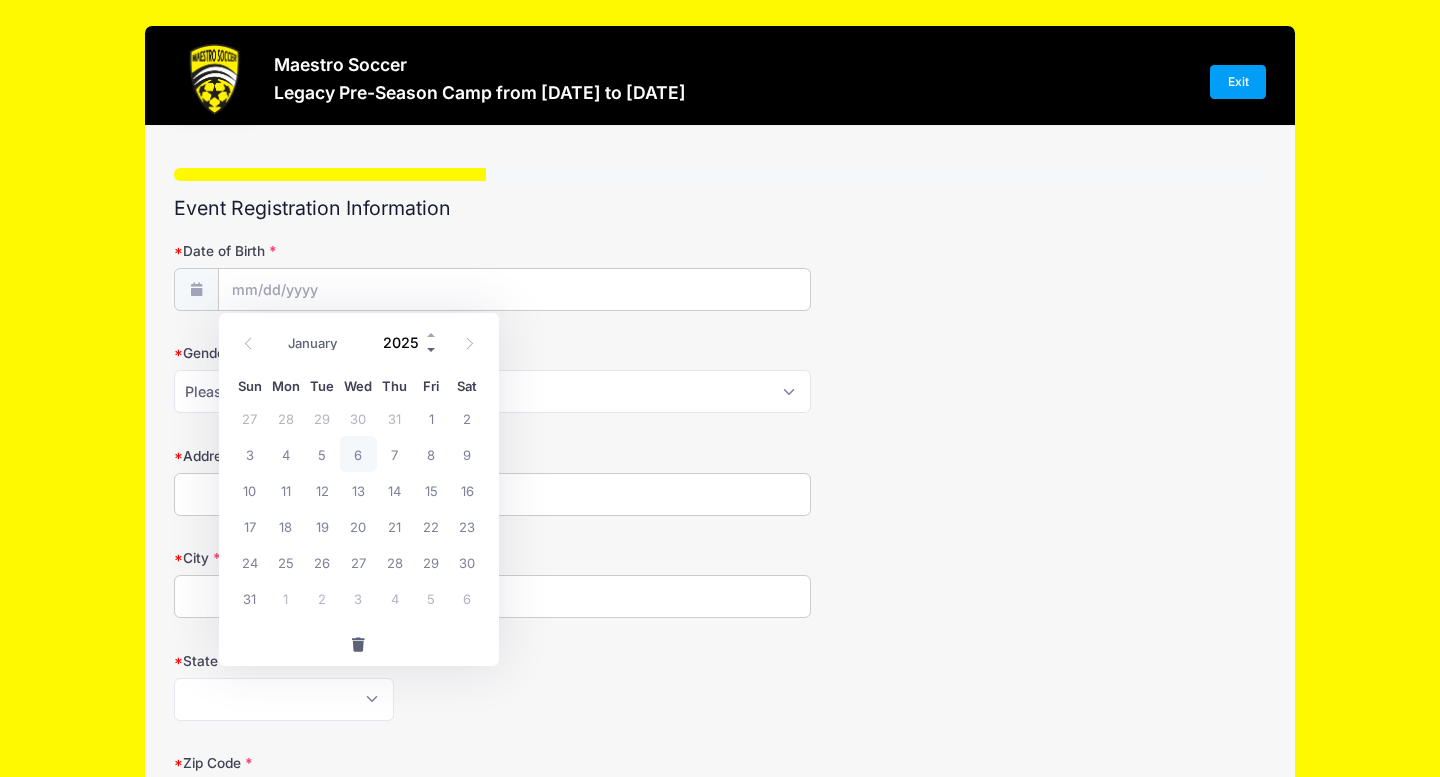 click at bounding box center (432, 349) 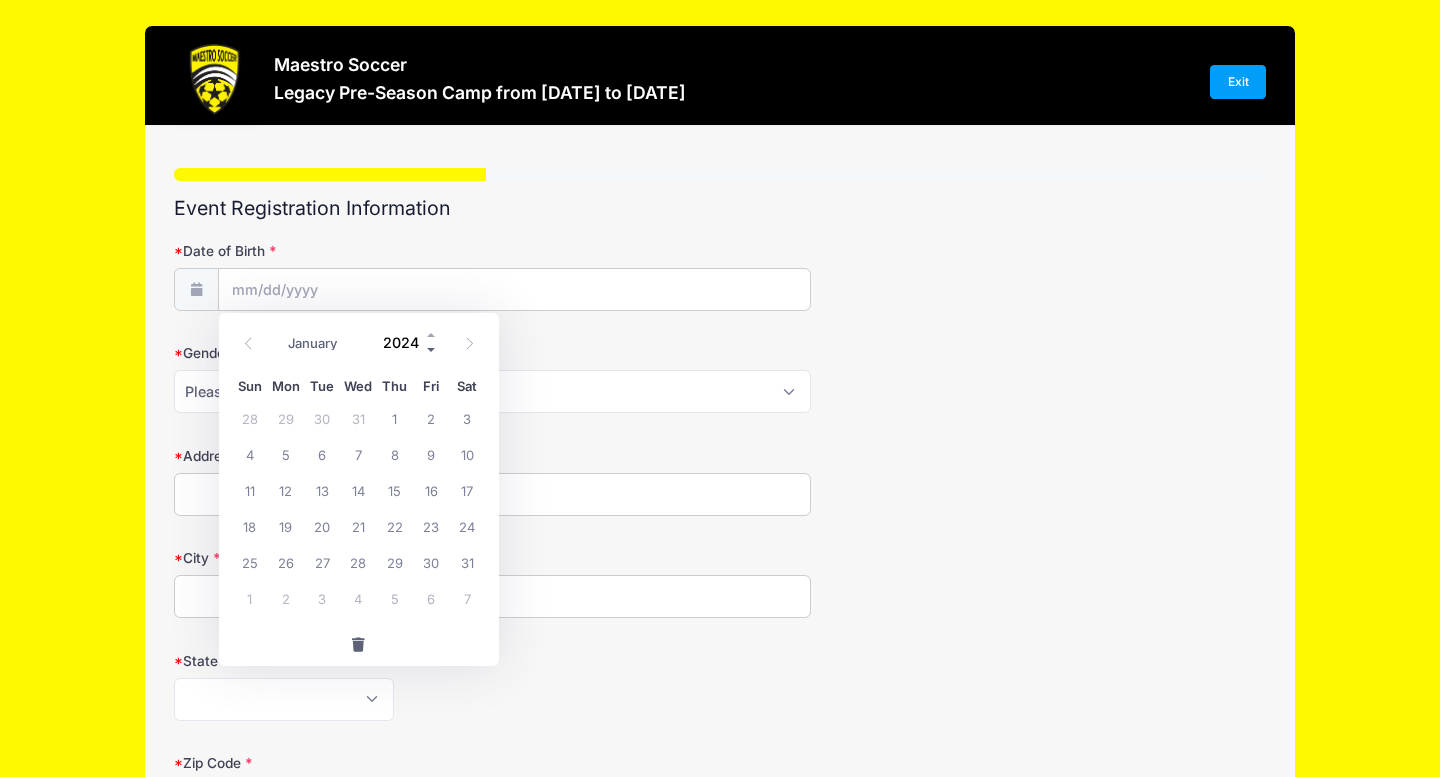click at bounding box center [432, 349] 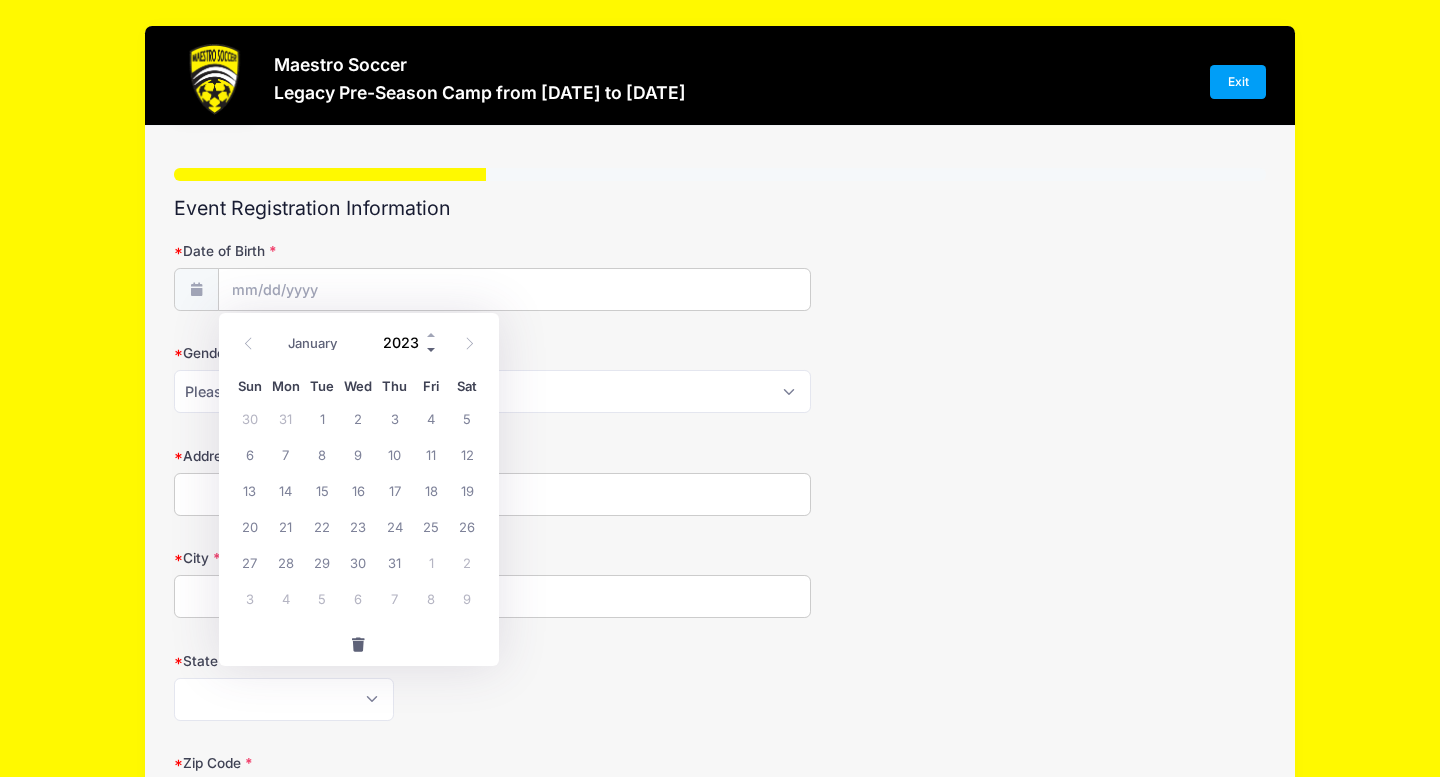 click at bounding box center (432, 349) 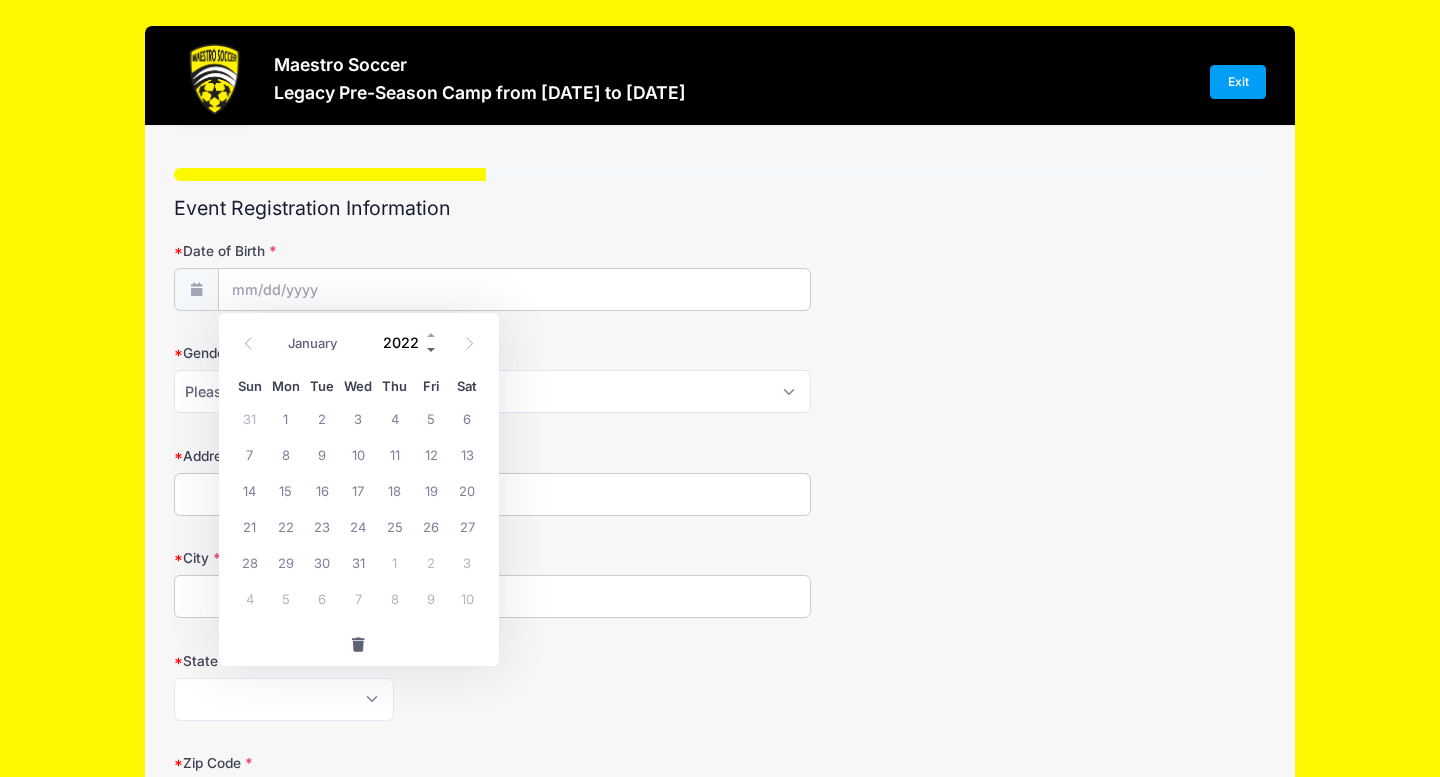 click at bounding box center (432, 349) 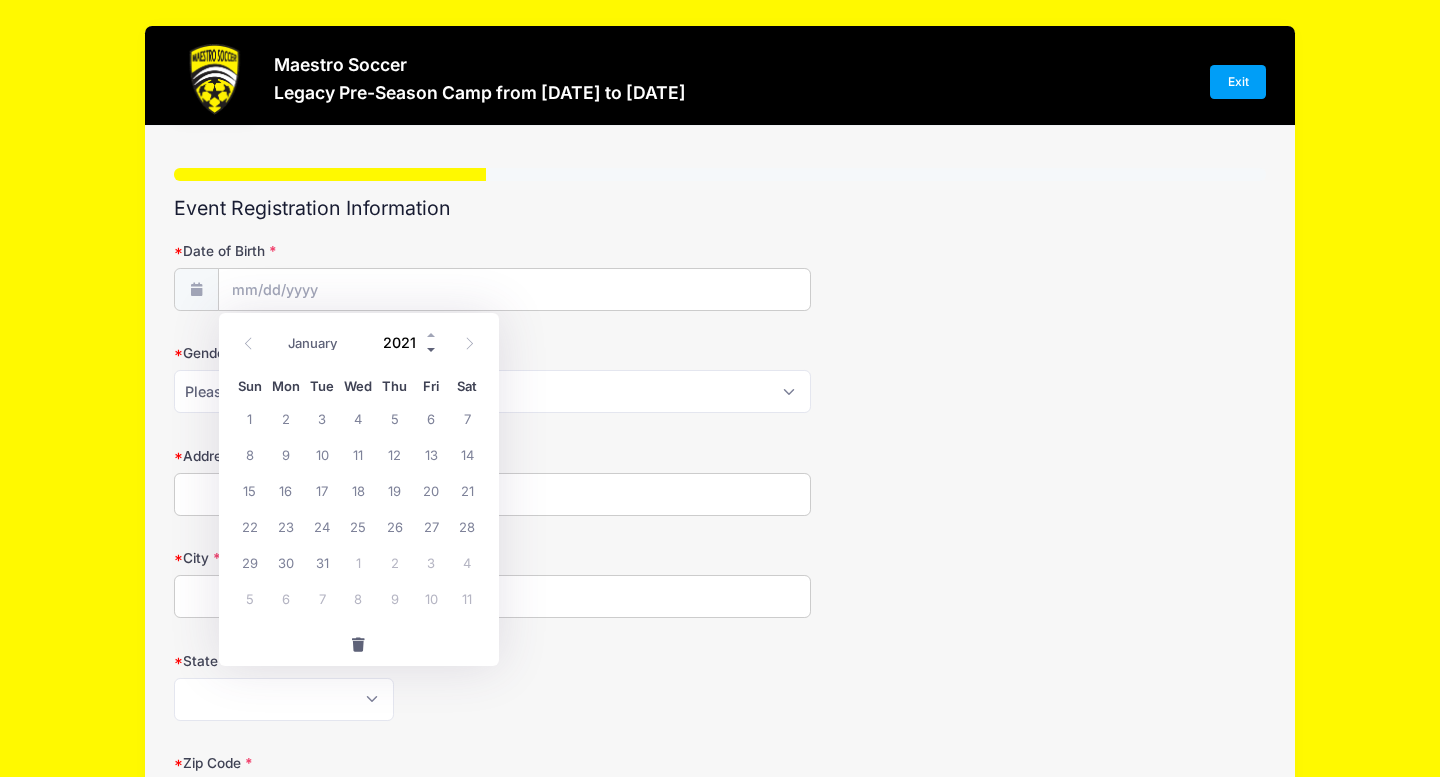 click at bounding box center (432, 349) 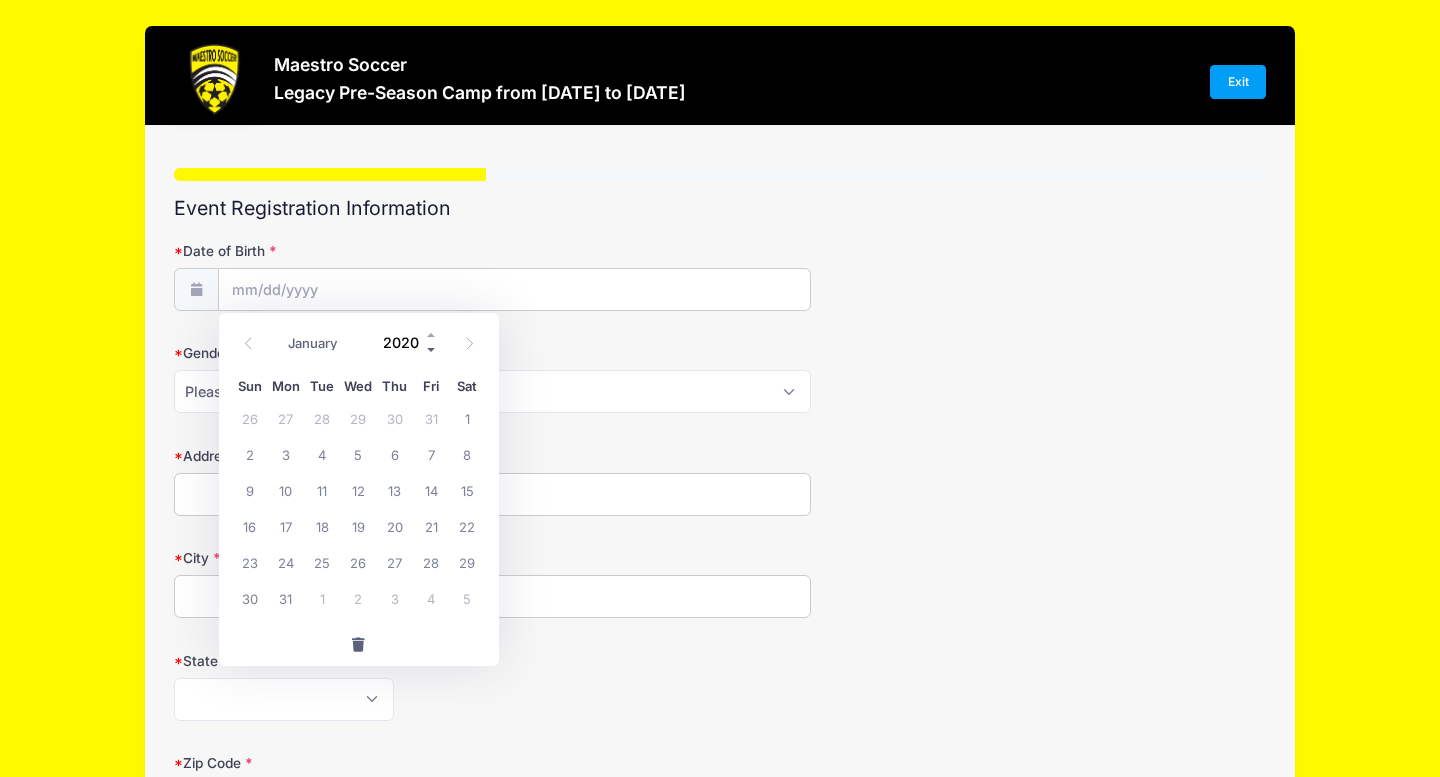 click at bounding box center (432, 349) 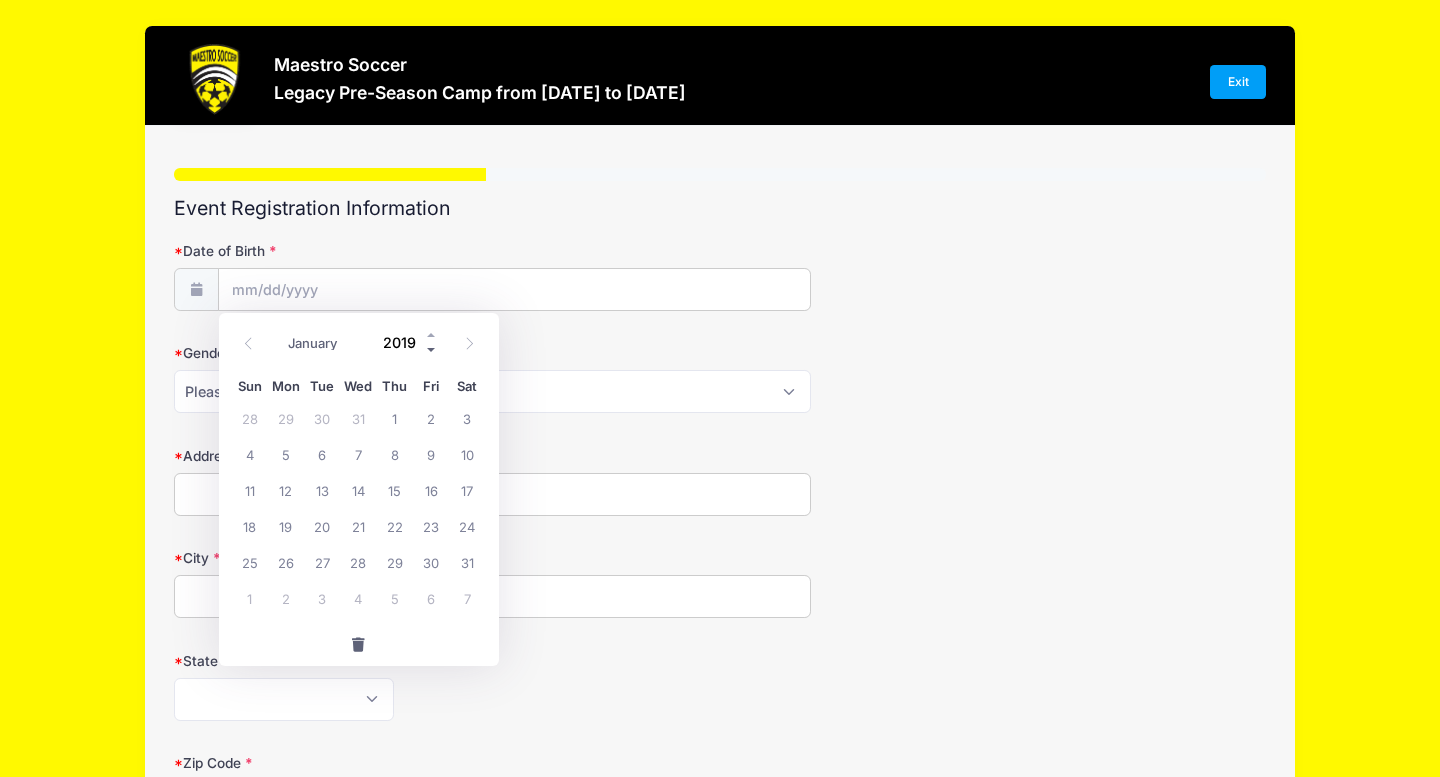 click at bounding box center [432, 349] 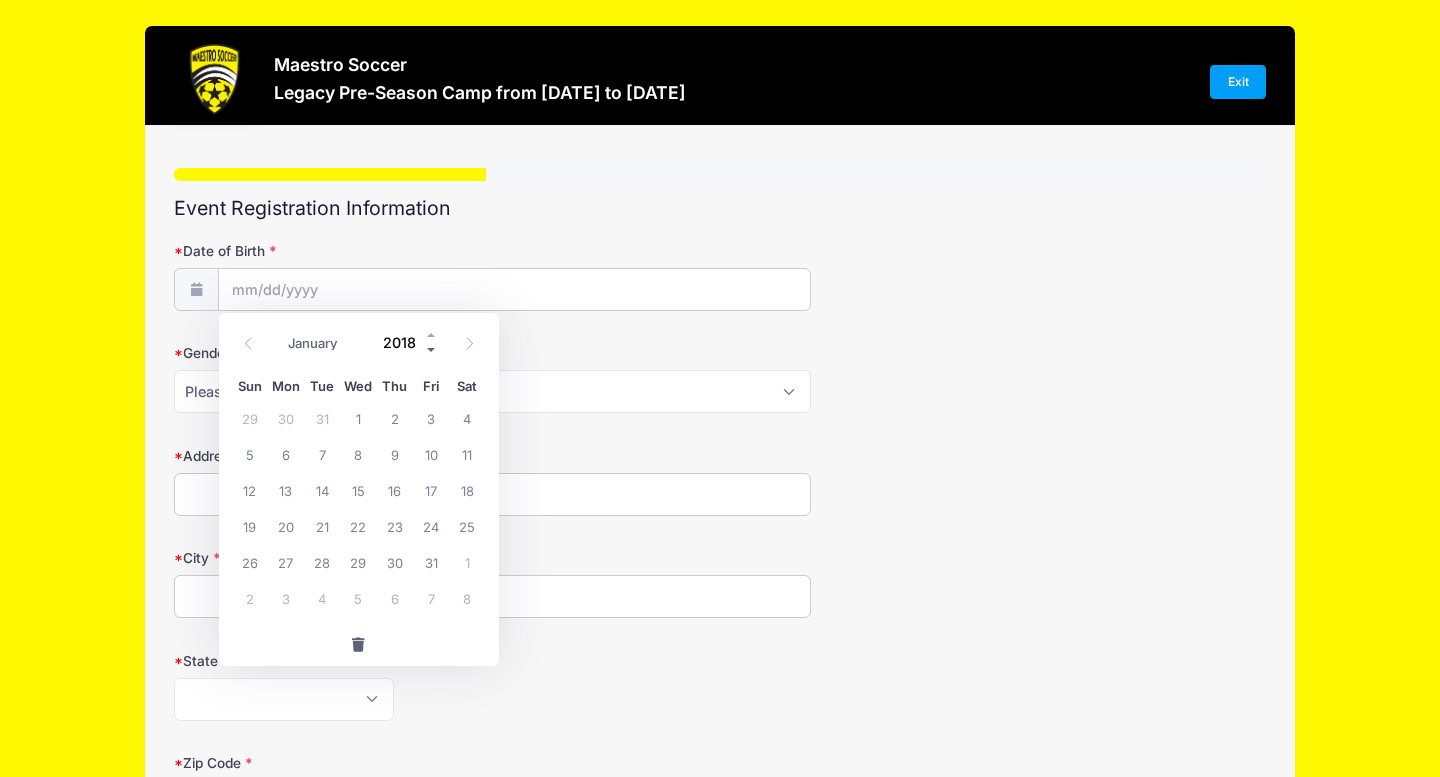 click at bounding box center [432, 349] 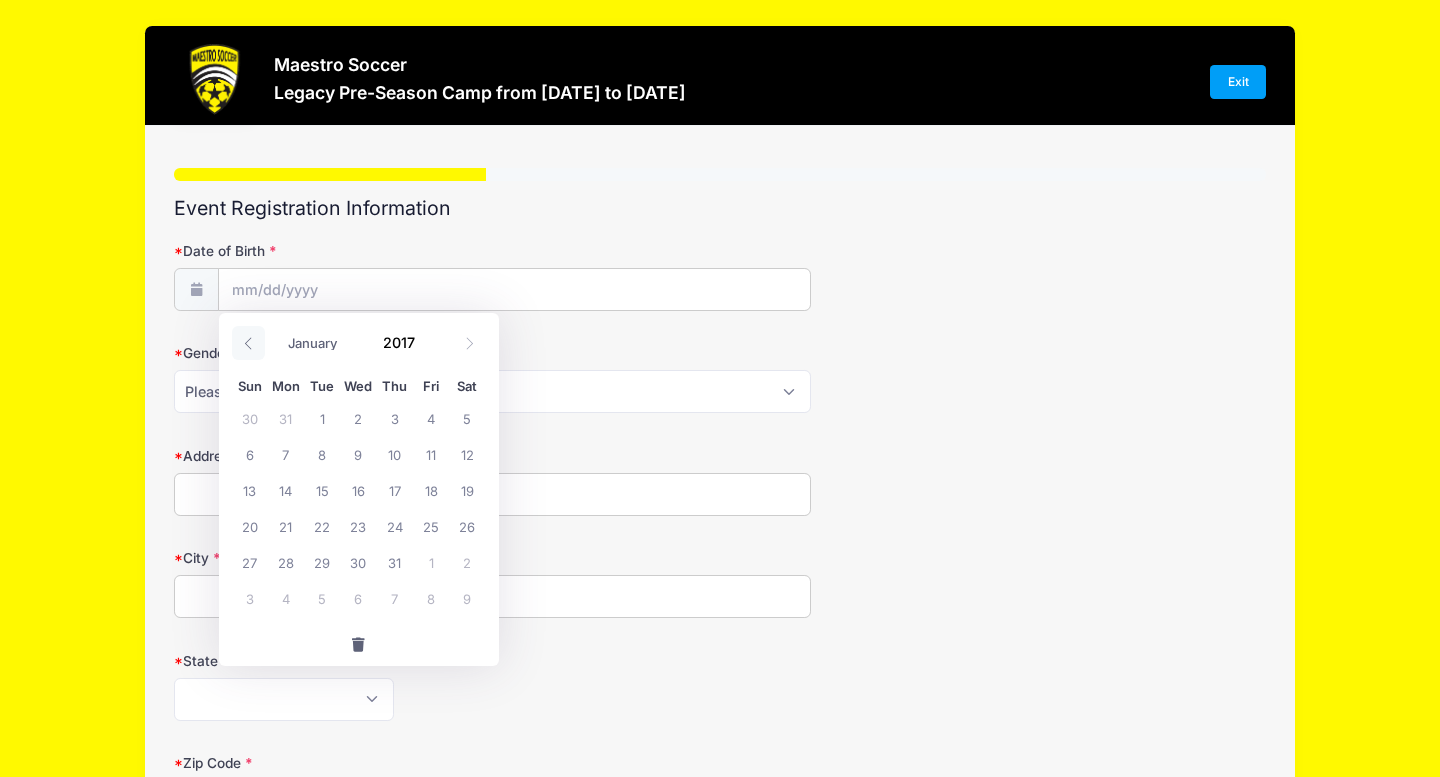click at bounding box center (248, 343) 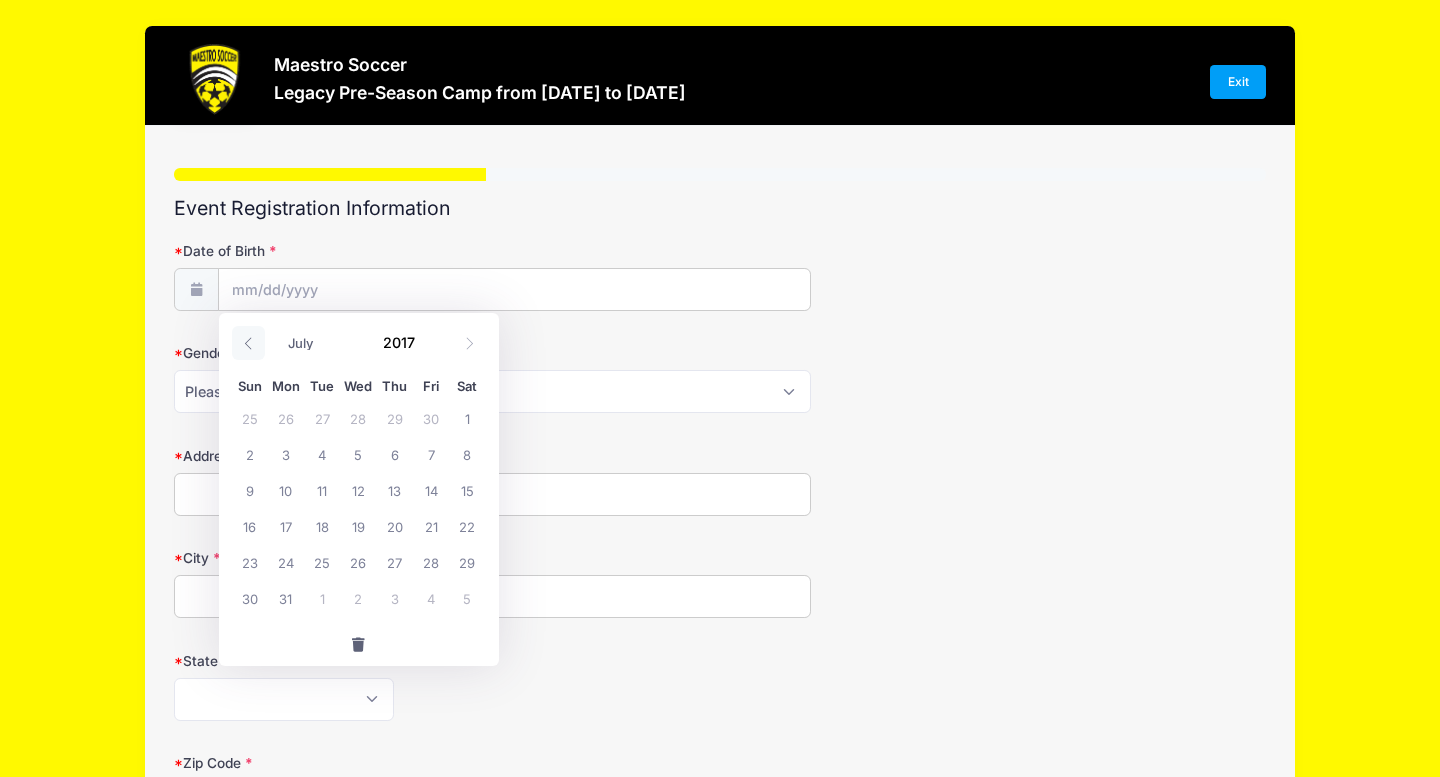 click at bounding box center [248, 343] 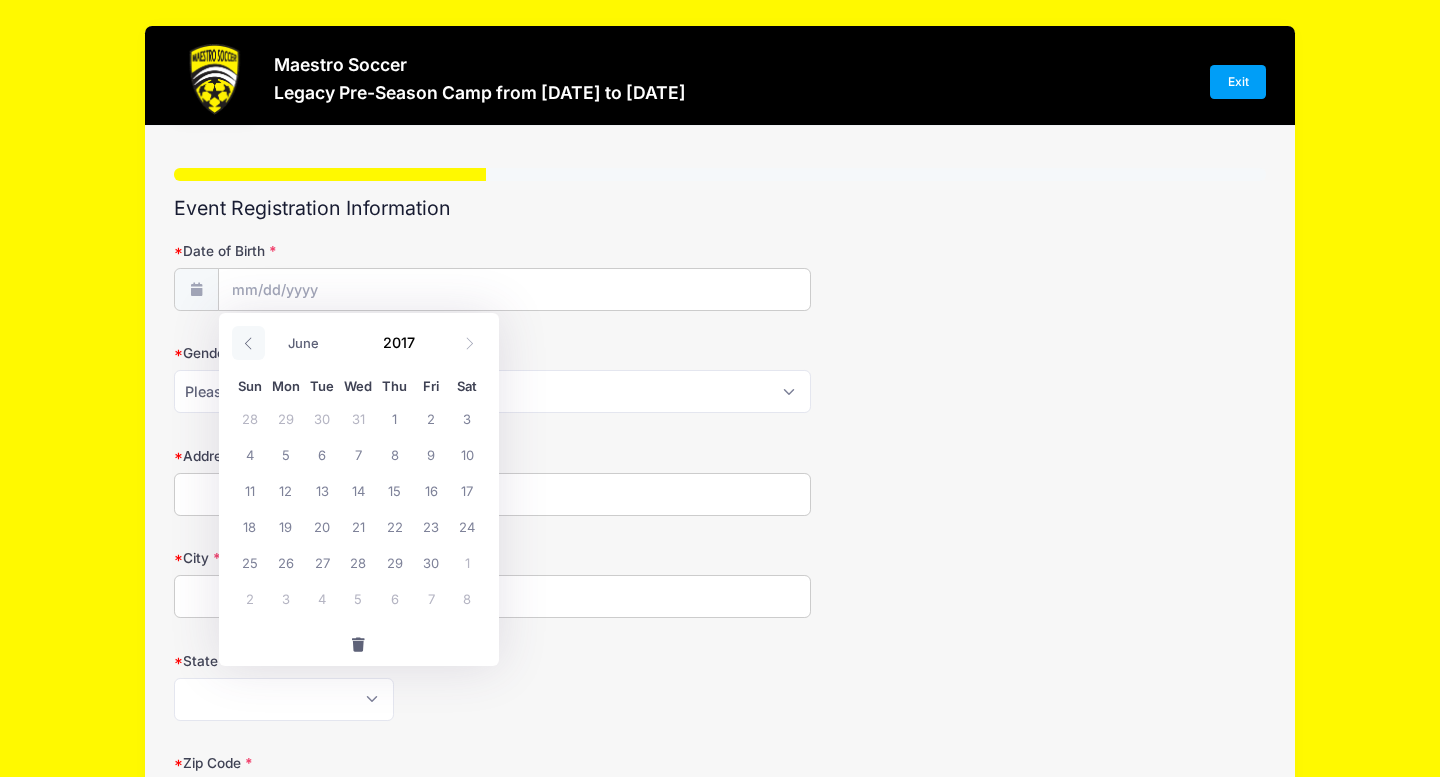 click at bounding box center (248, 343) 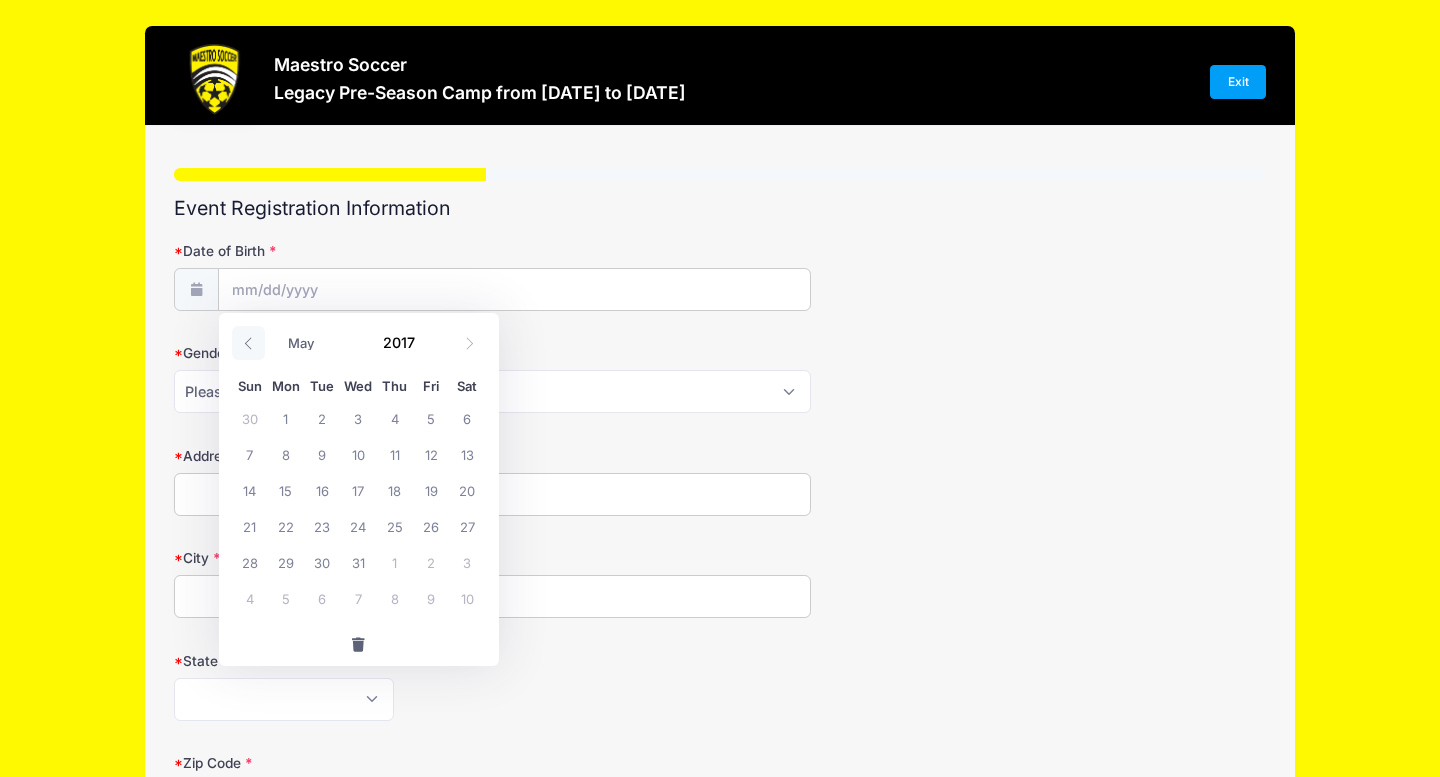 click at bounding box center [248, 343] 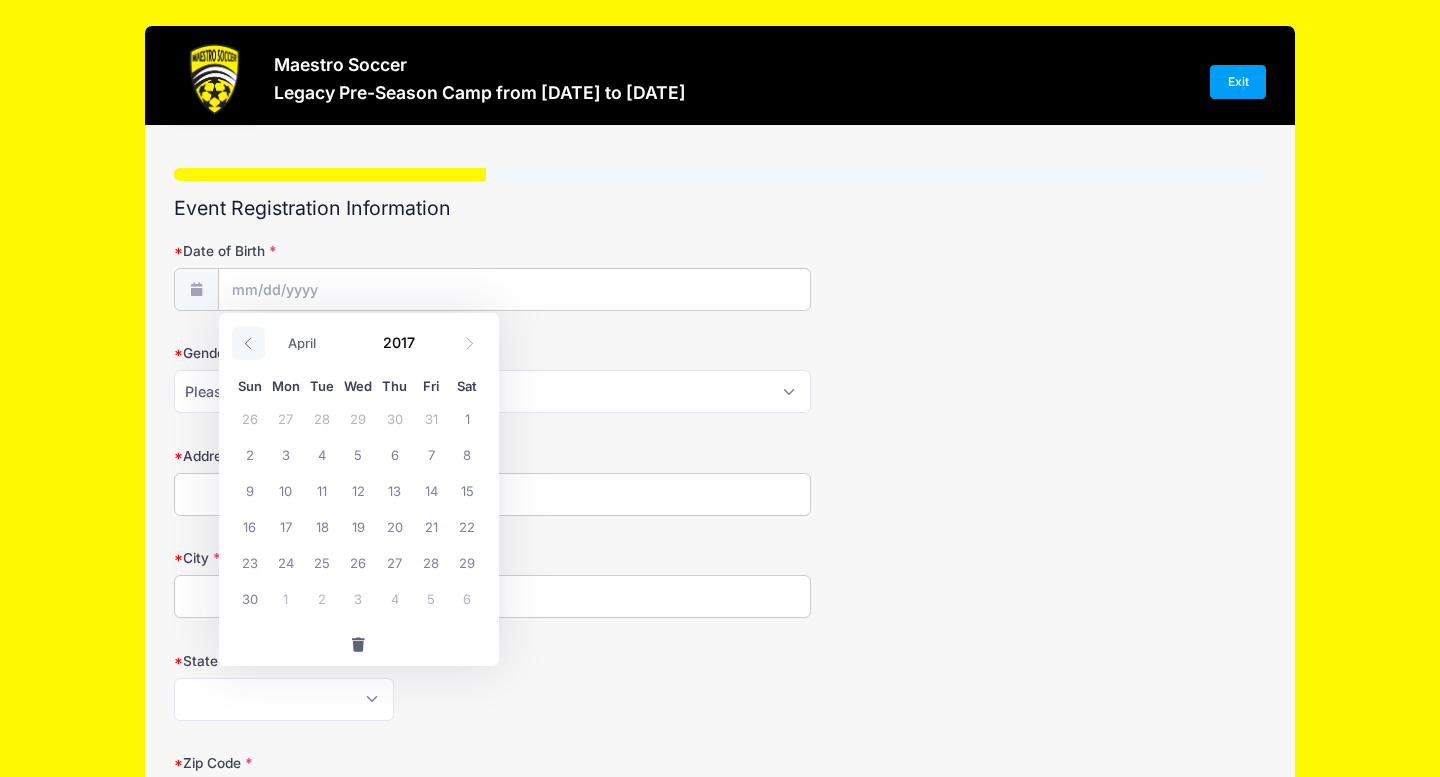 click at bounding box center [248, 343] 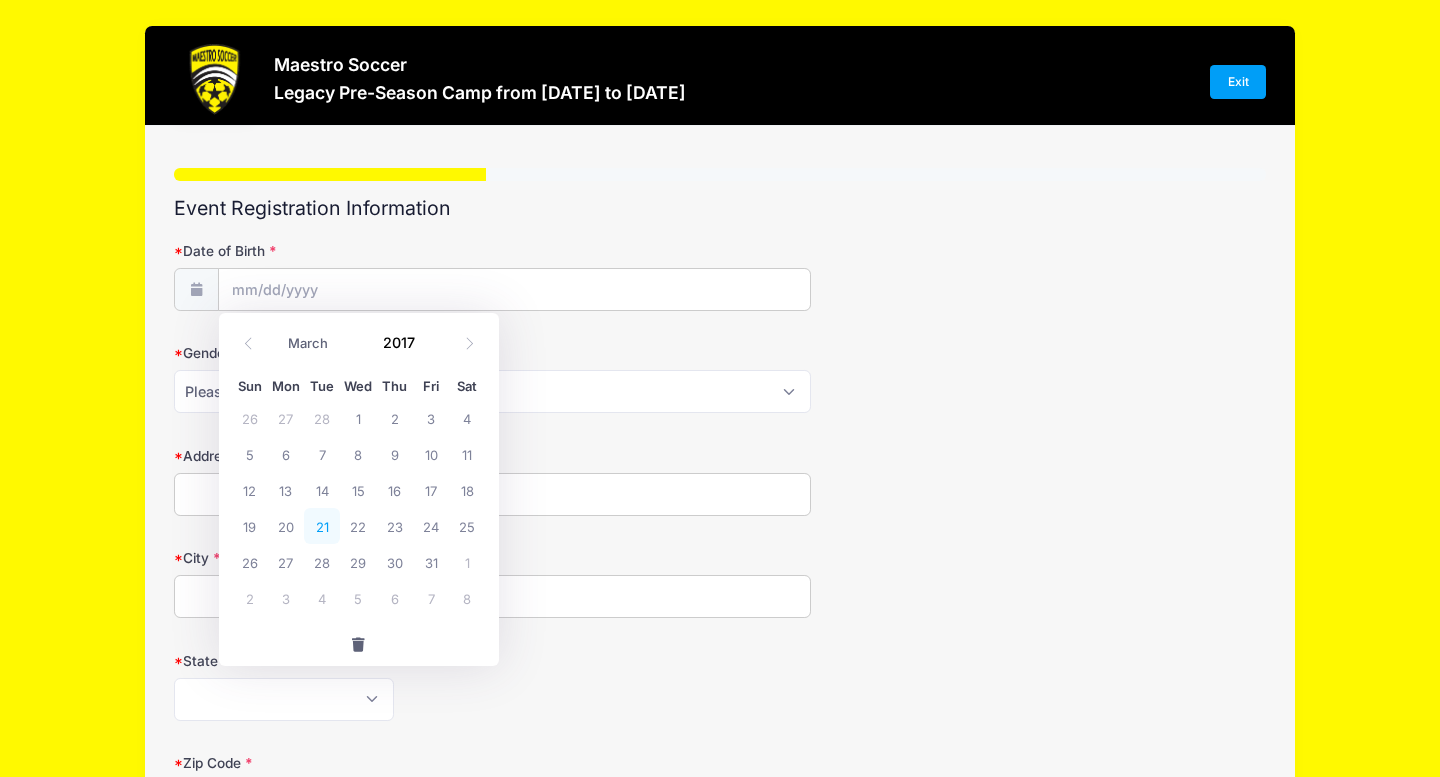 click on "21" at bounding box center (322, 526) 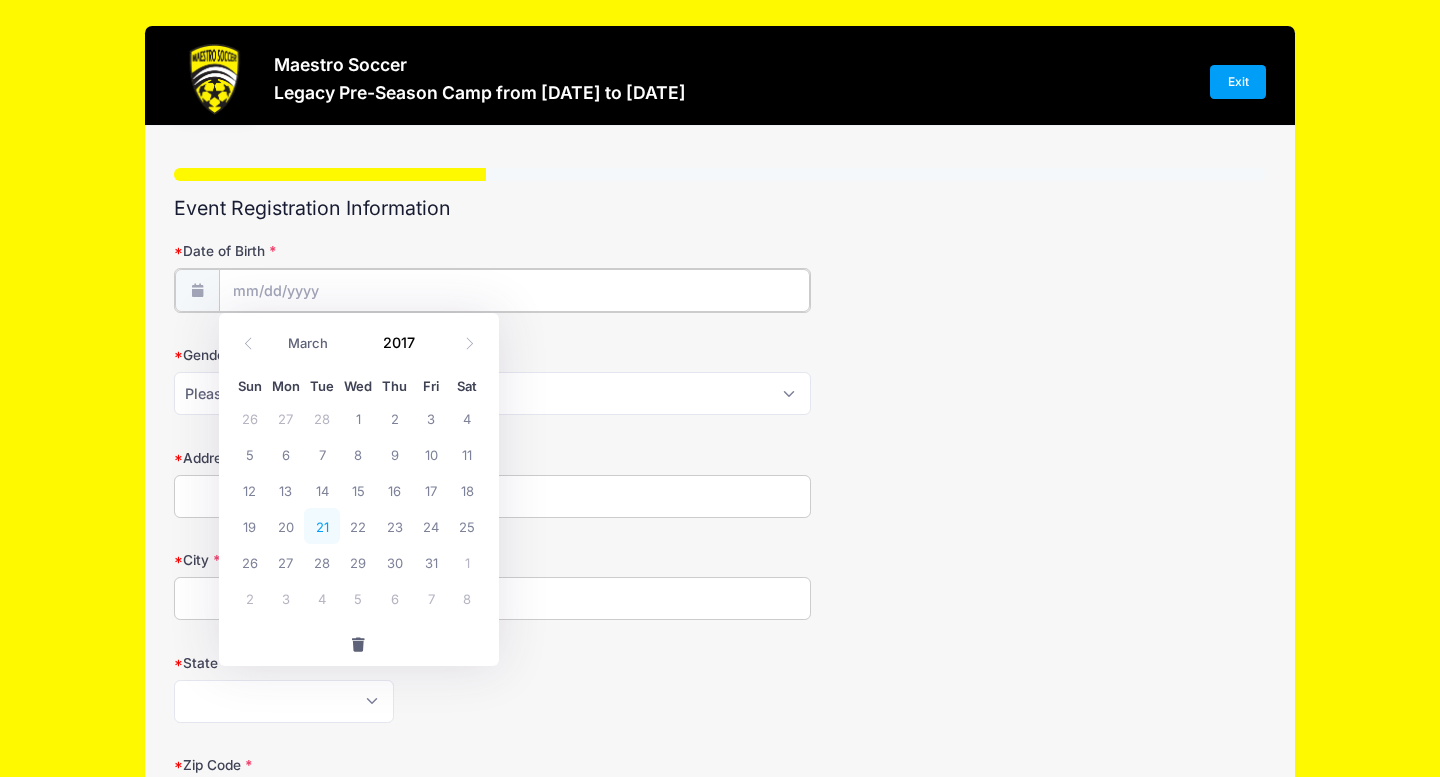 type on "[DATE]" 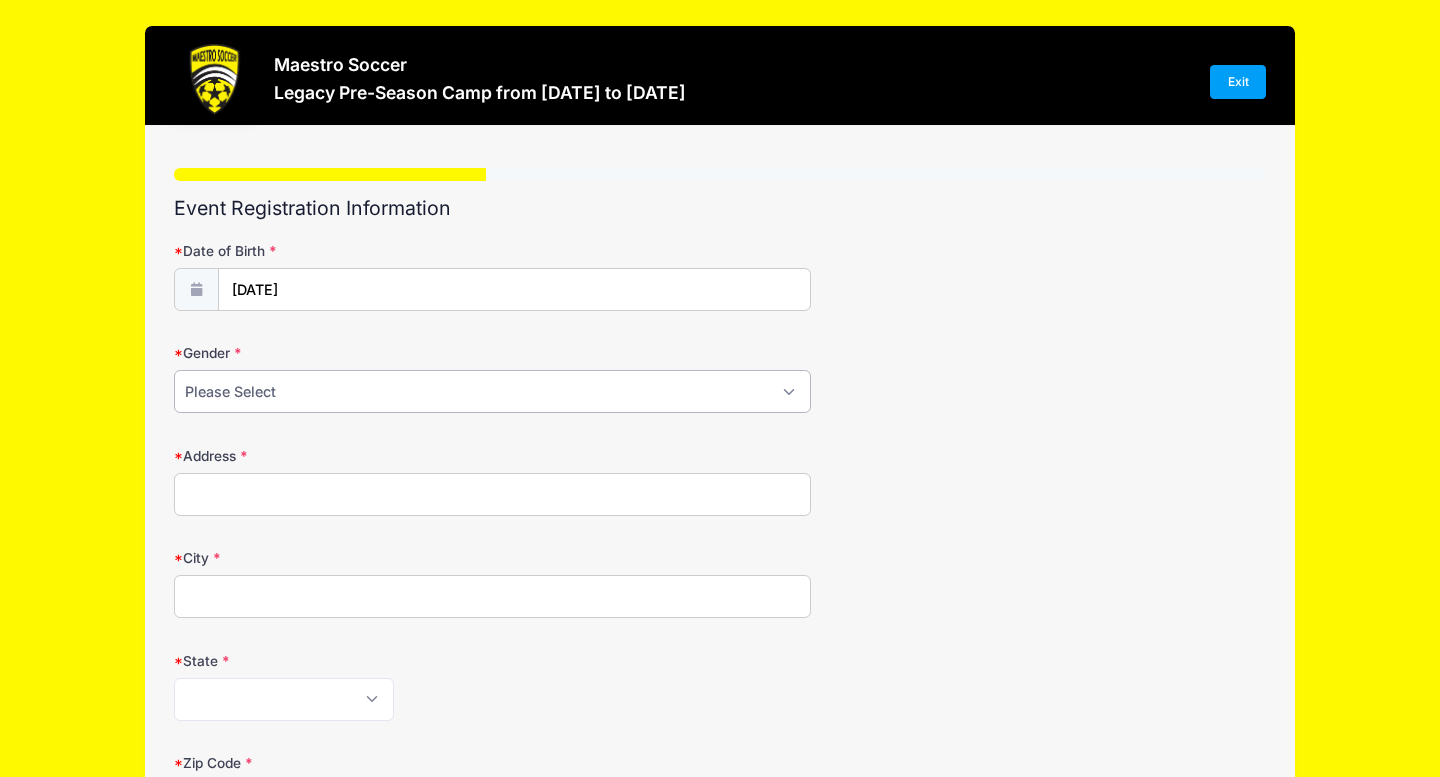 click on "Please Select Male
Female
Prefer Not To Say" at bounding box center [492, 391] 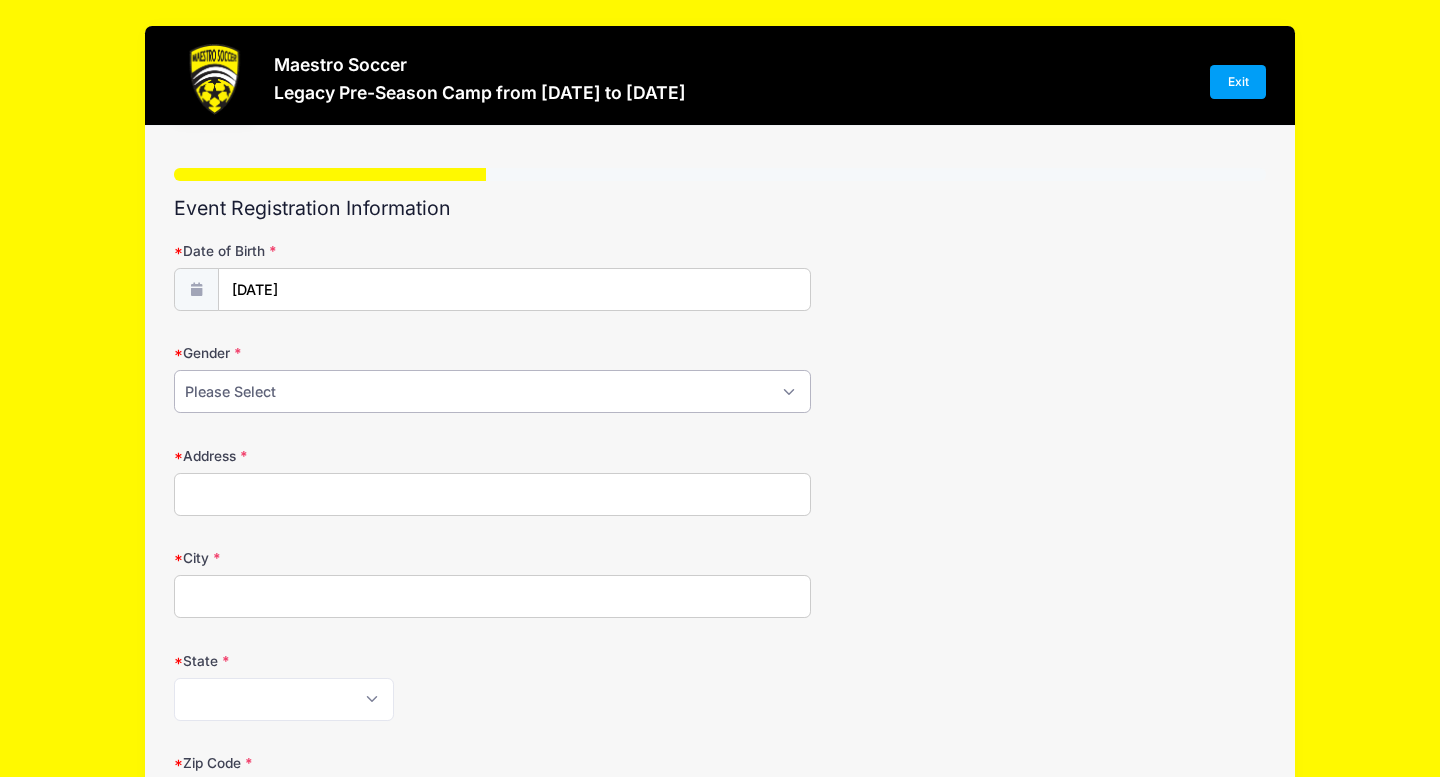 select on "Female" 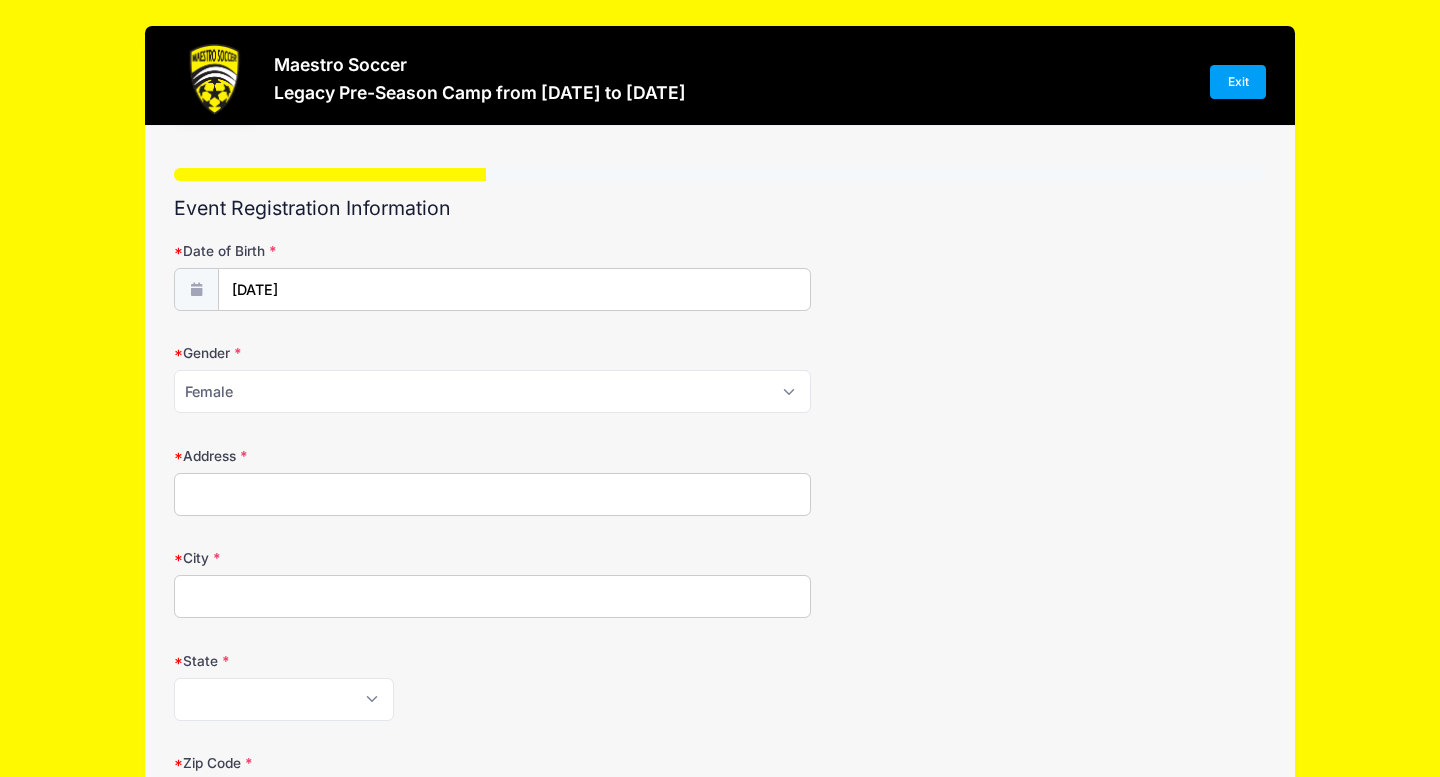 click on "Address" at bounding box center (492, 494) 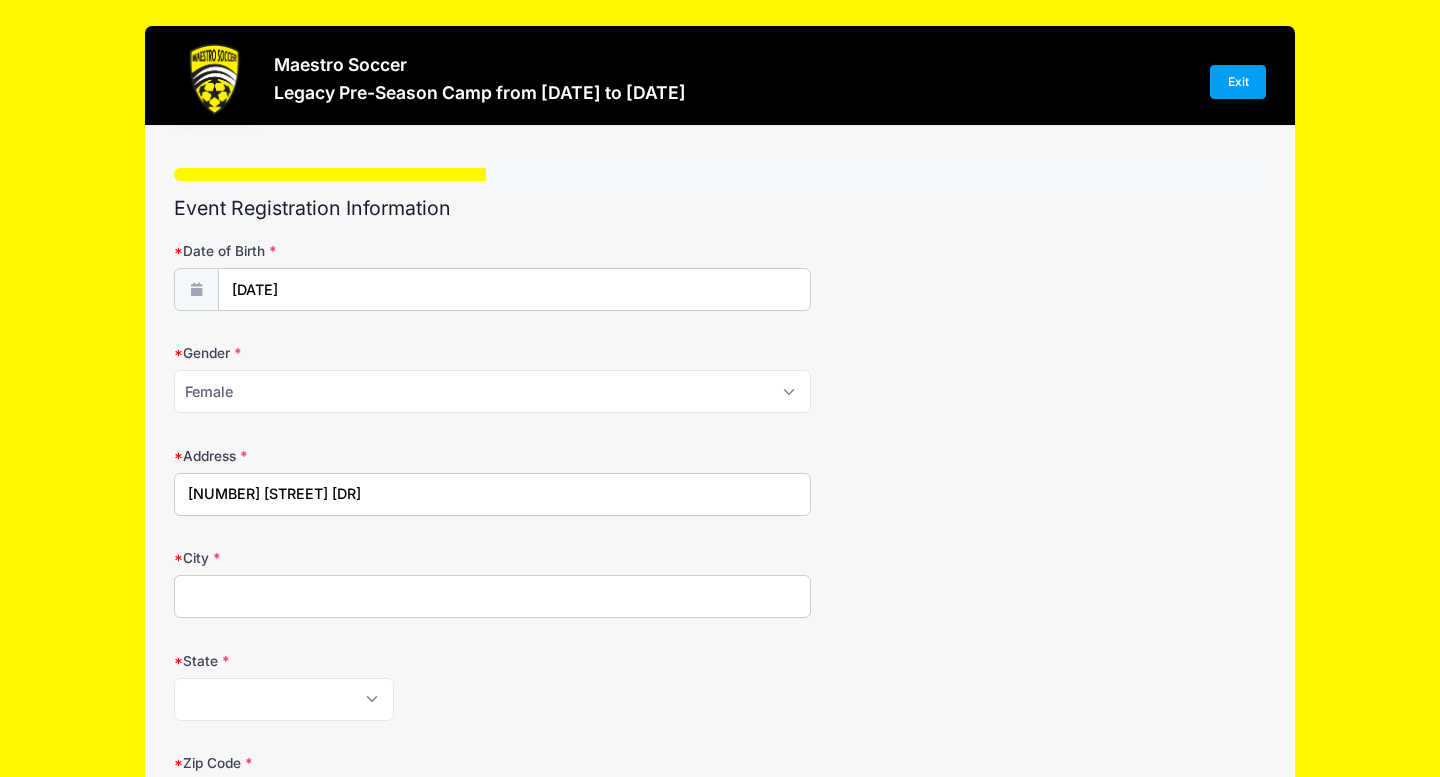 type on "[CITY]" 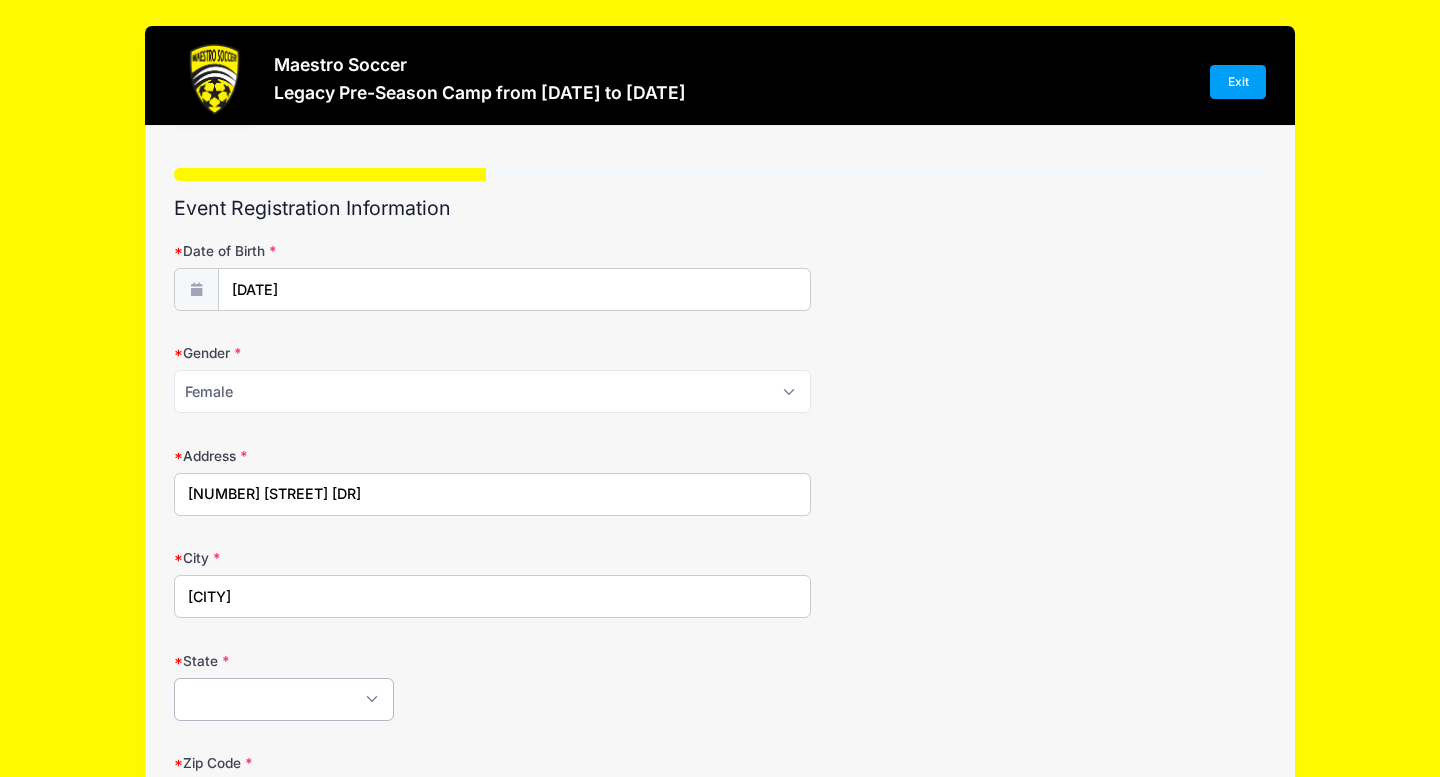 select on "NJ" 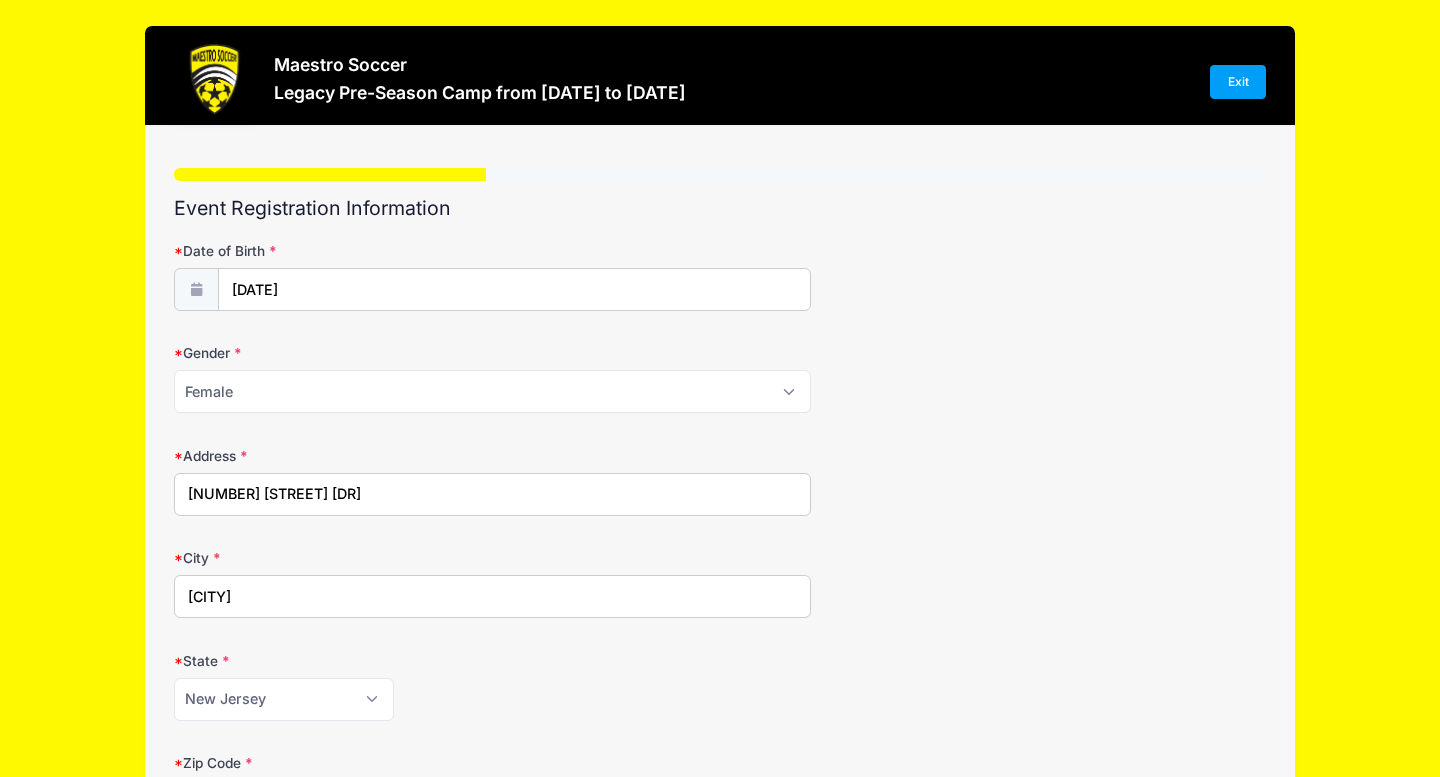 type on "[POSTAL_CODE]" 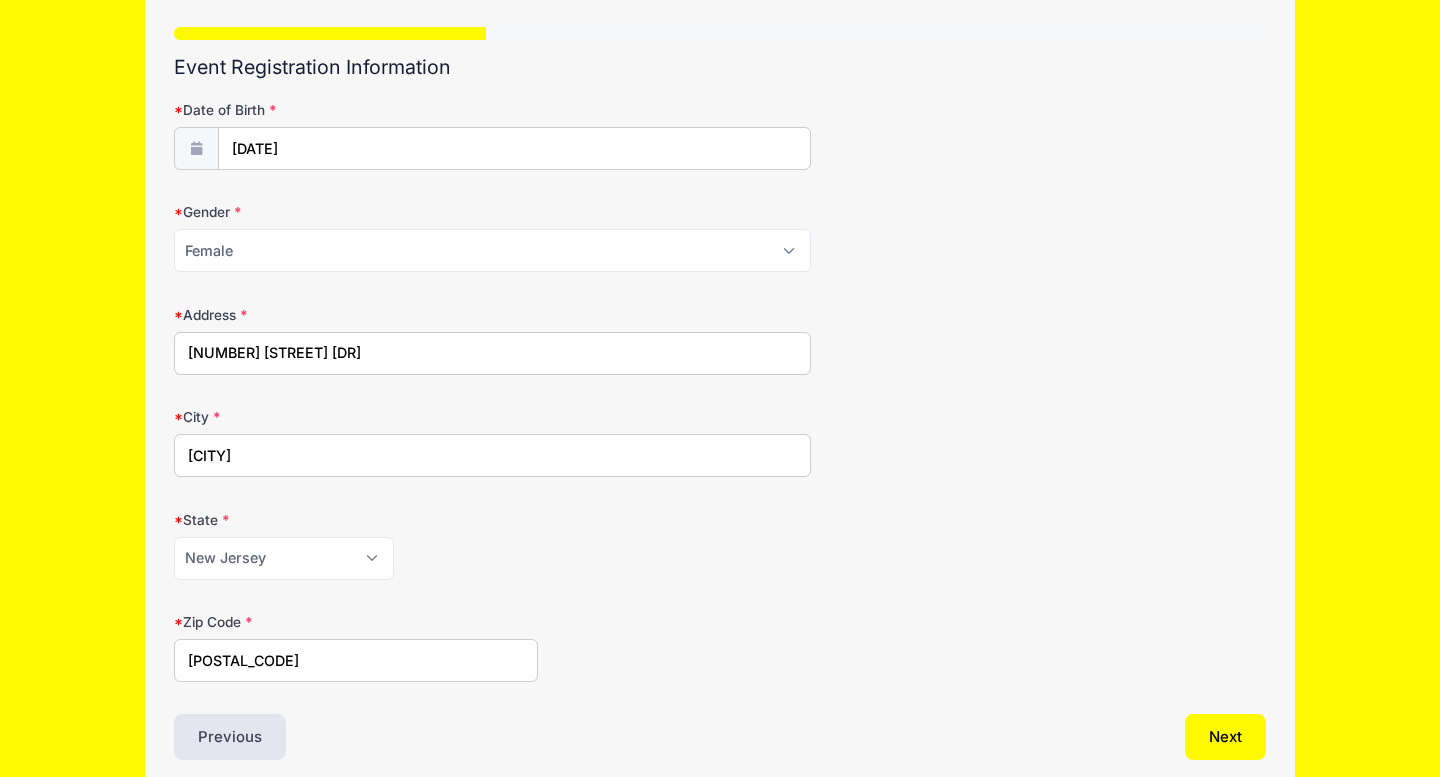 scroll, scrollTop: 229, scrollLeft: 0, axis: vertical 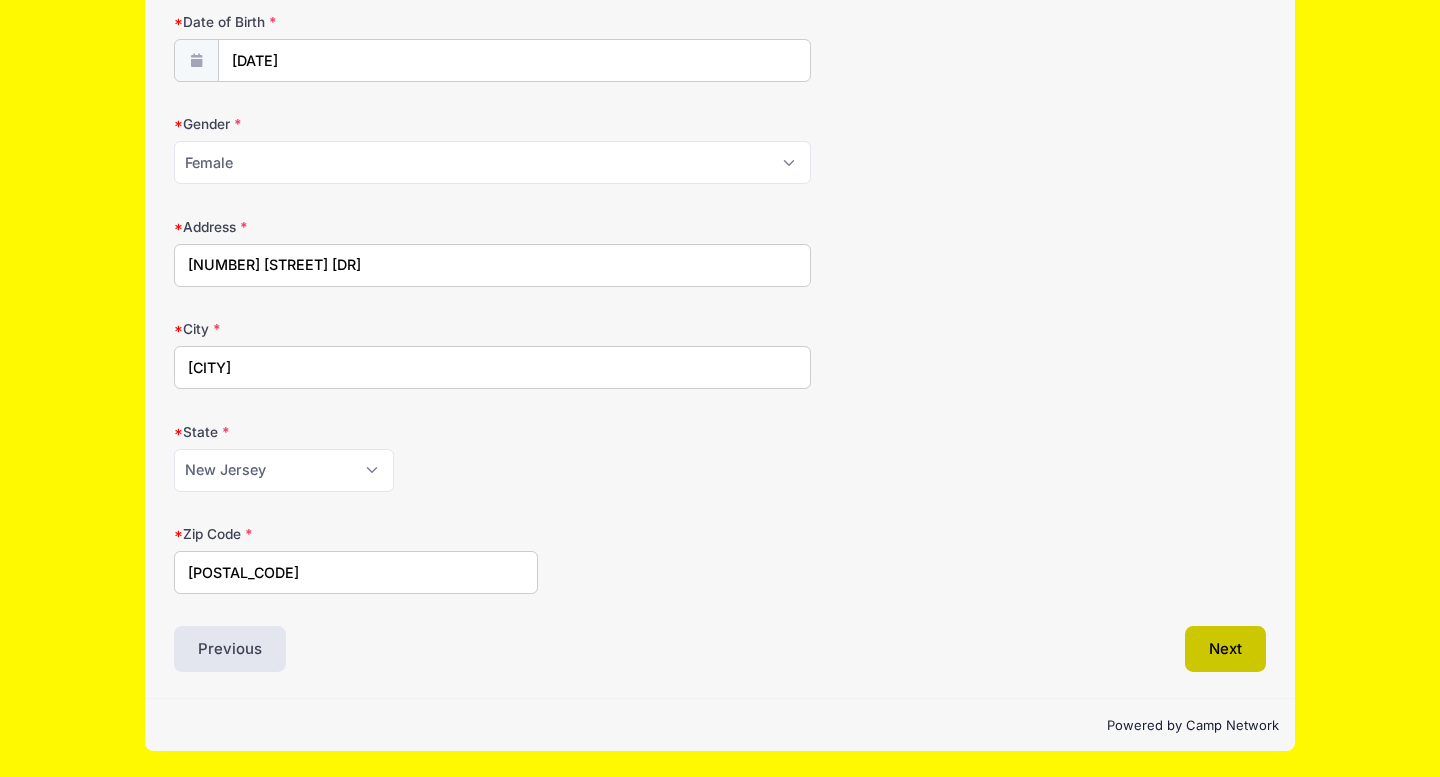 click on "Next" at bounding box center (1225, 649) 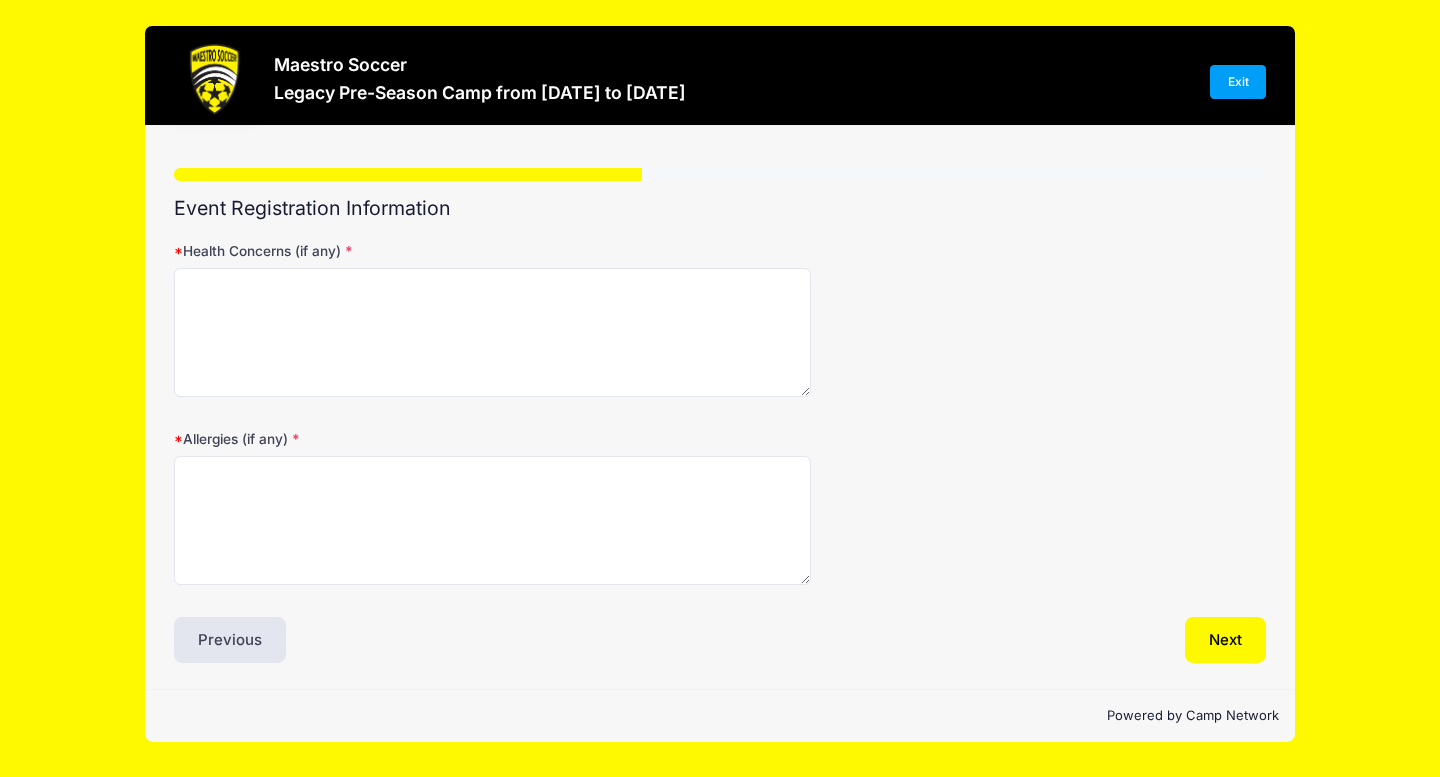 scroll, scrollTop: 0, scrollLeft: 0, axis: both 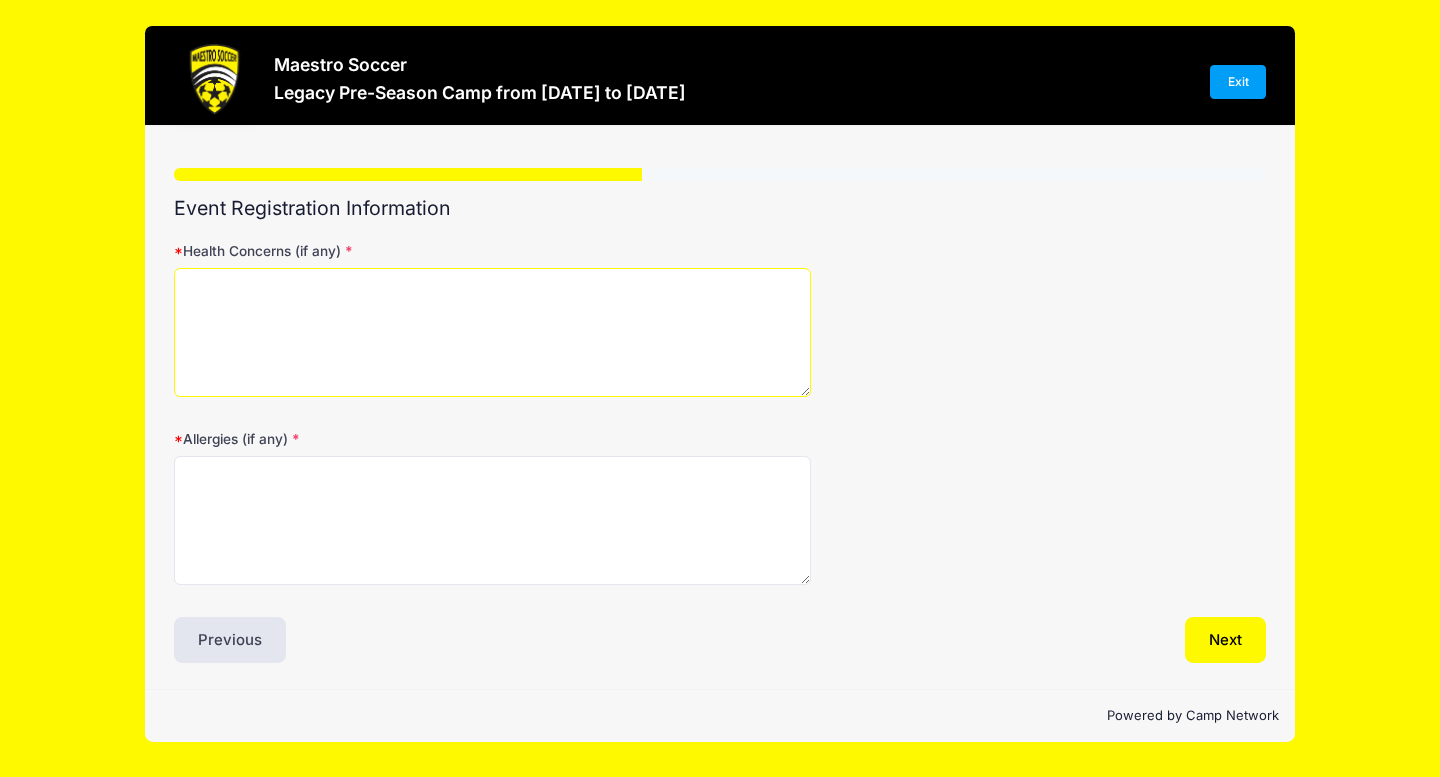 click on "Health Concerns (if any)" at bounding box center (492, 332) 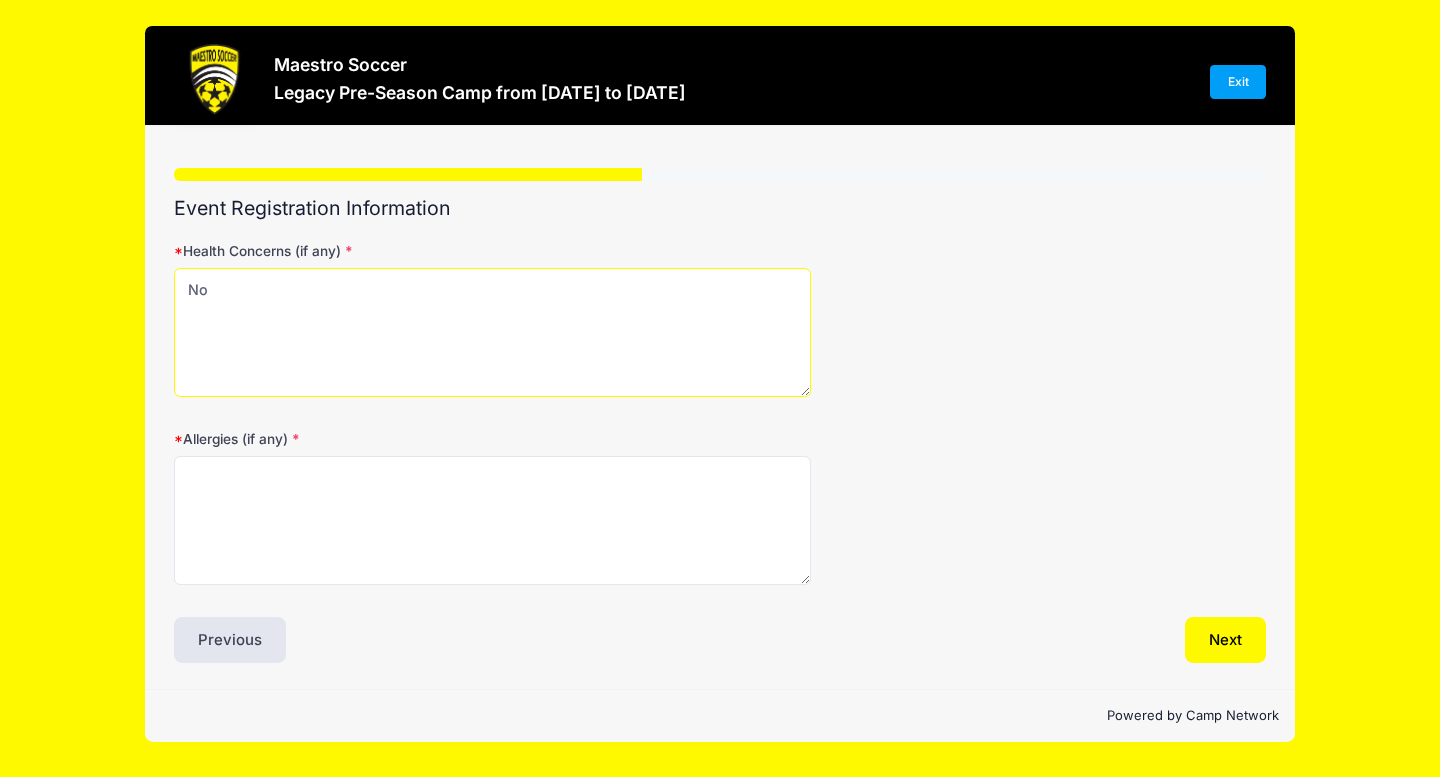 type on "No" 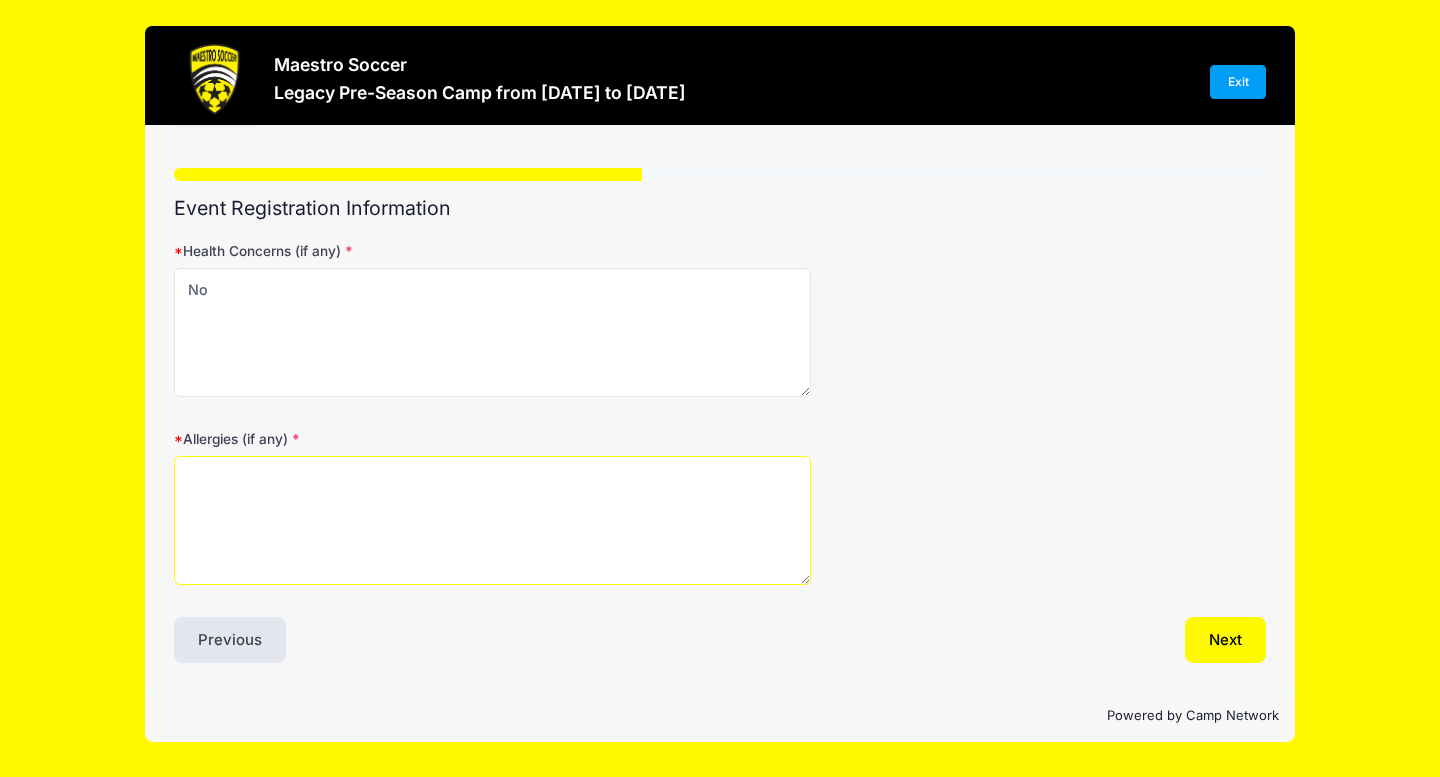 click on "Allergies (if any)" at bounding box center [492, 520] 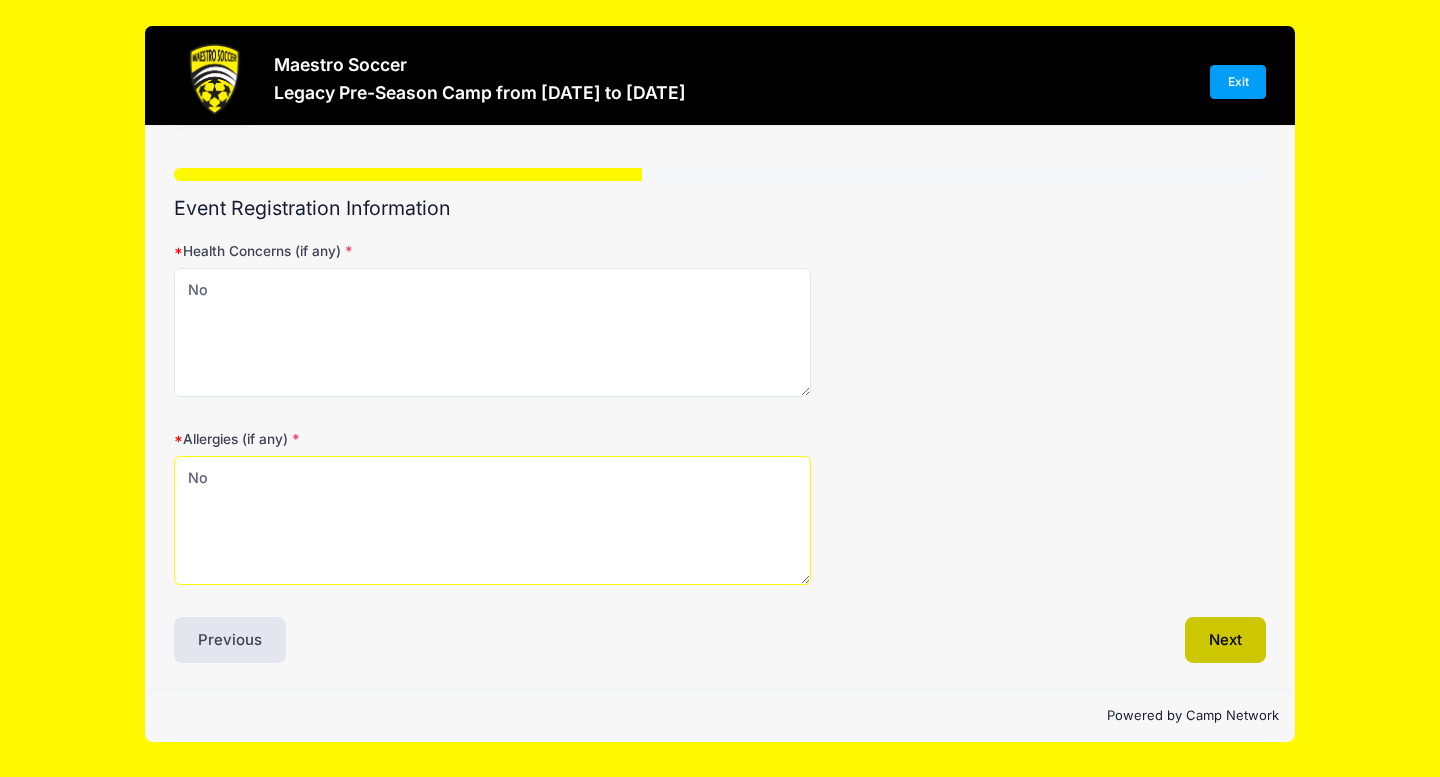 type on "No" 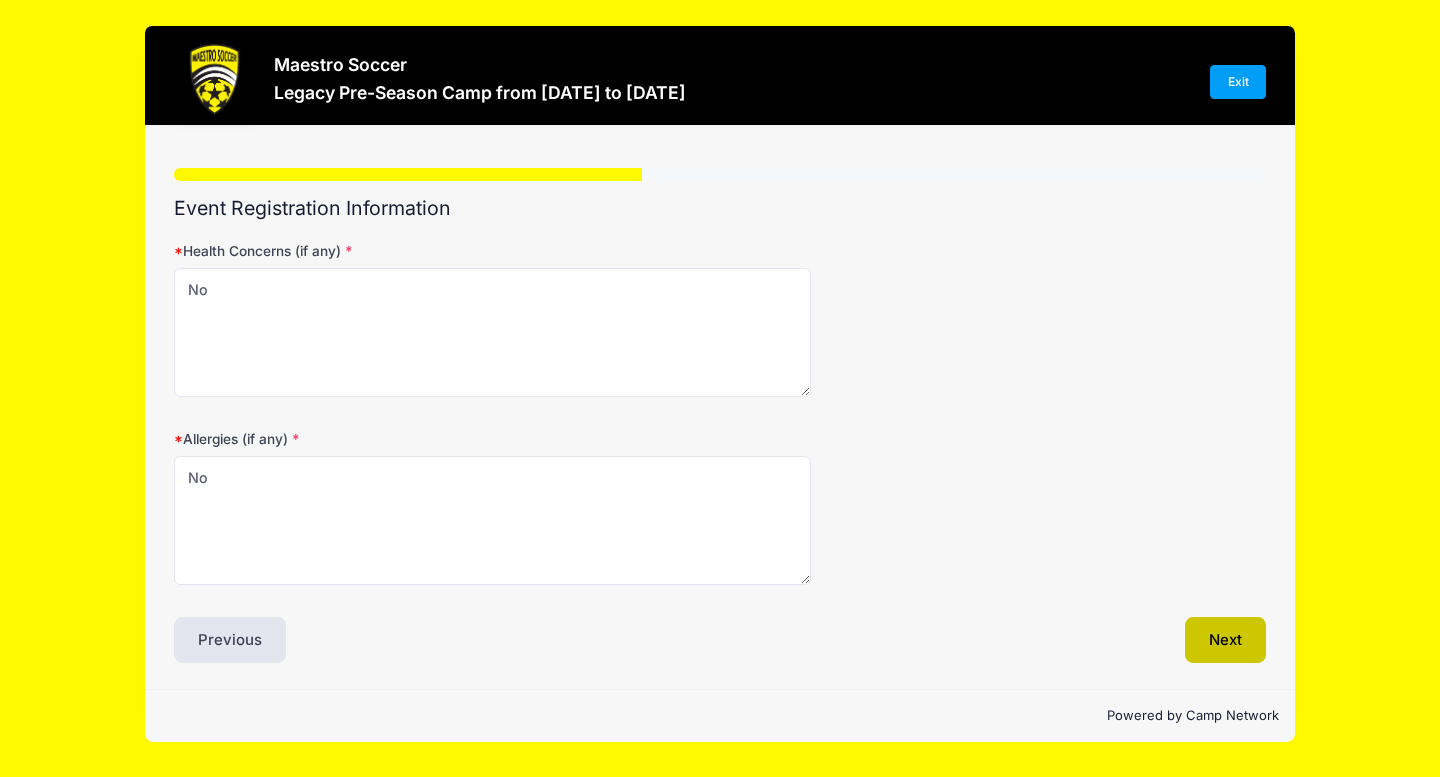 click on "Next" at bounding box center [1225, 640] 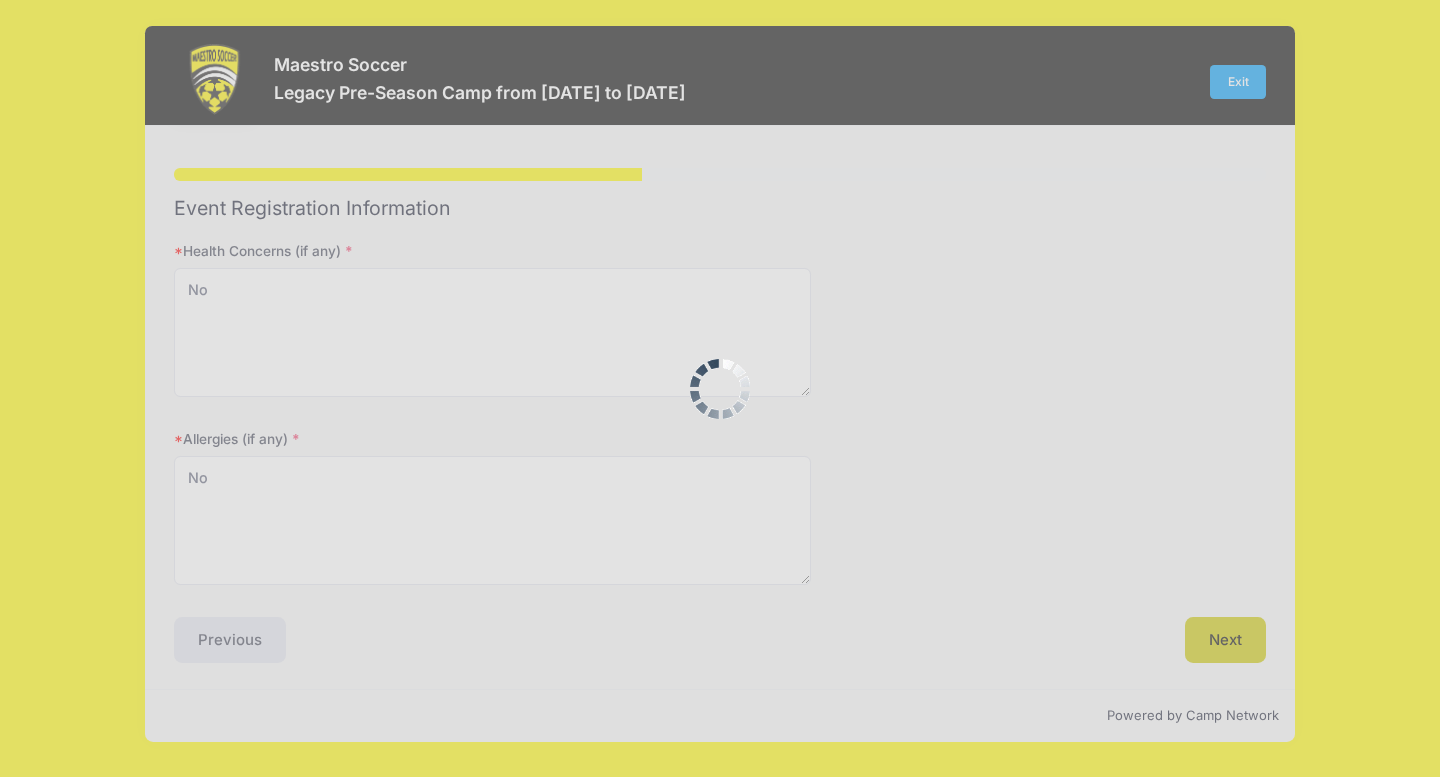 scroll, scrollTop: 0, scrollLeft: 0, axis: both 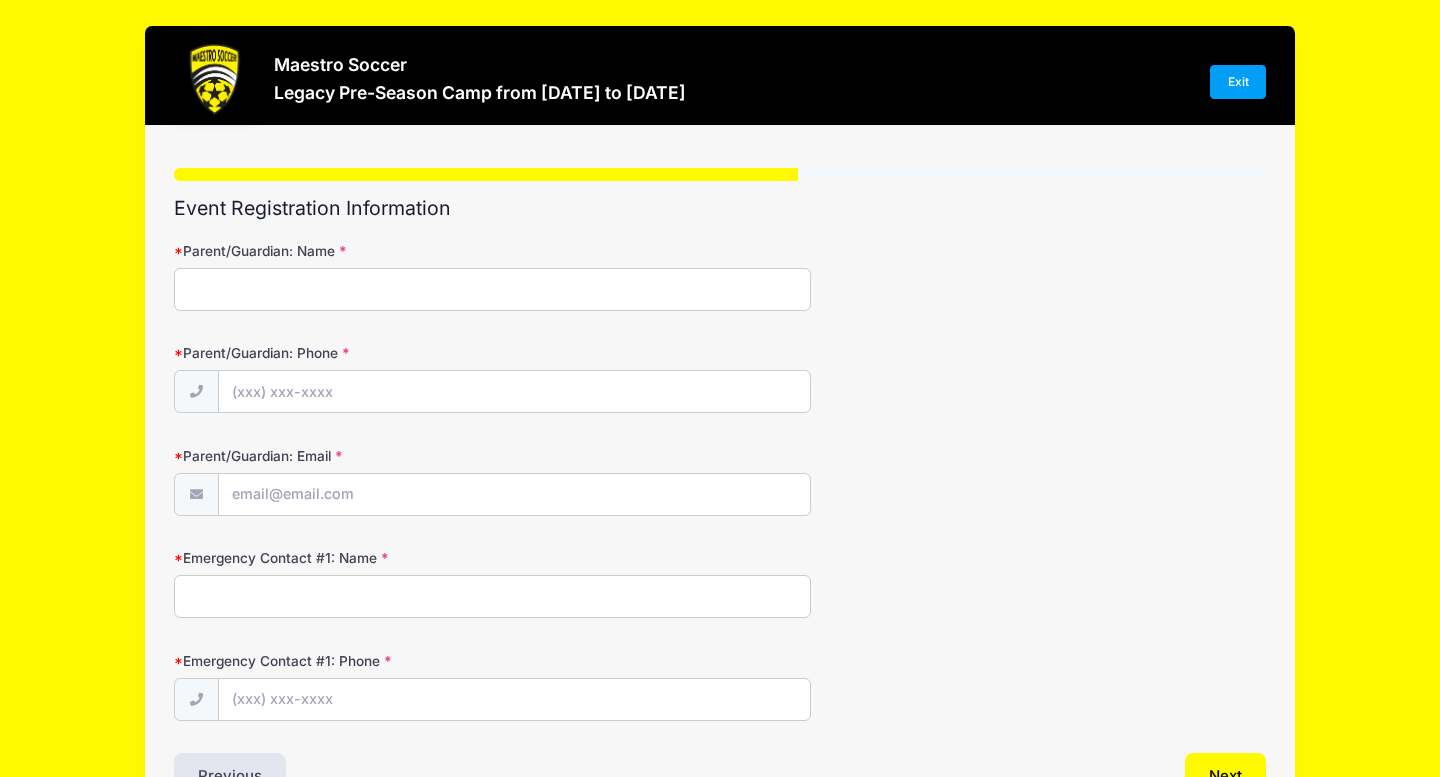 click on "Parent/Guardian: Name" at bounding box center (492, 289) 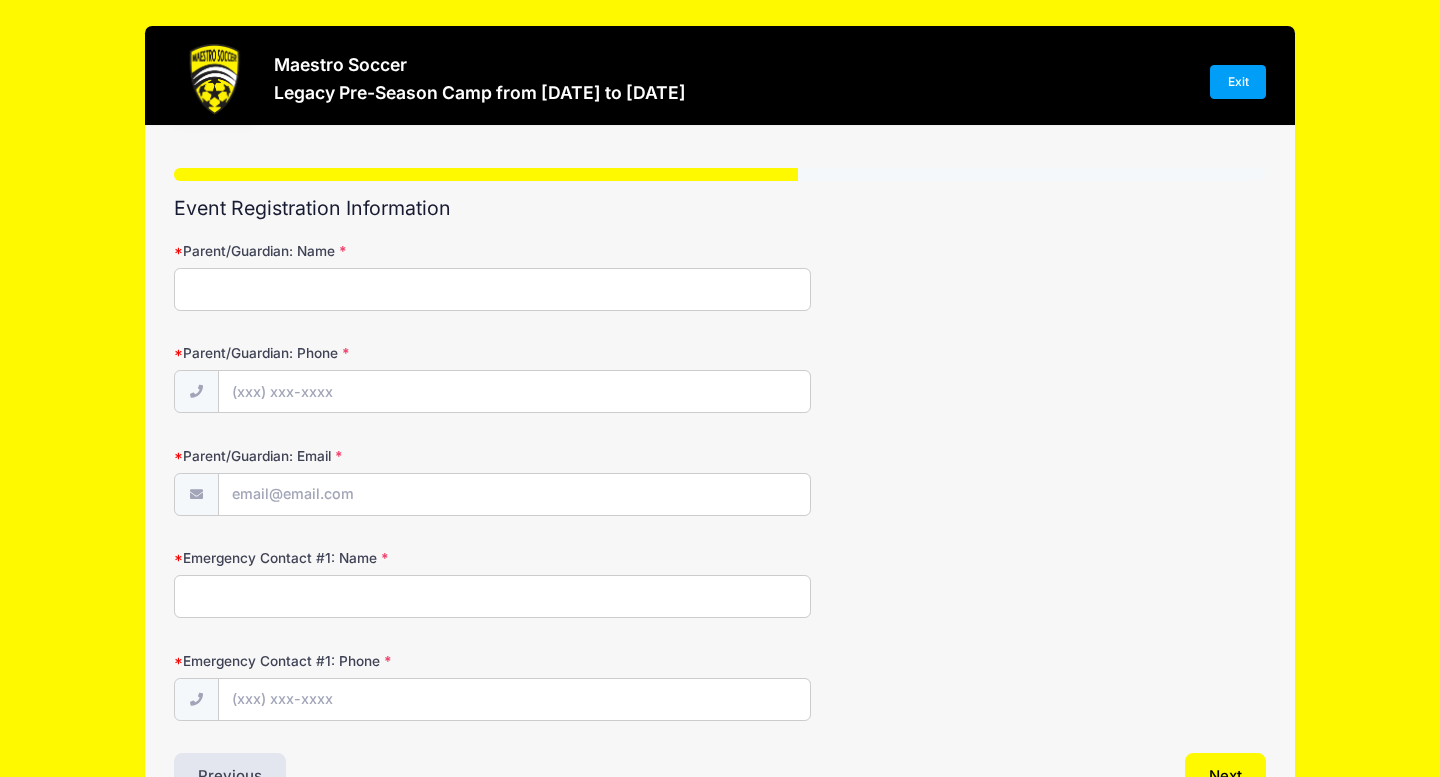type on "[NAME] [NAME]" 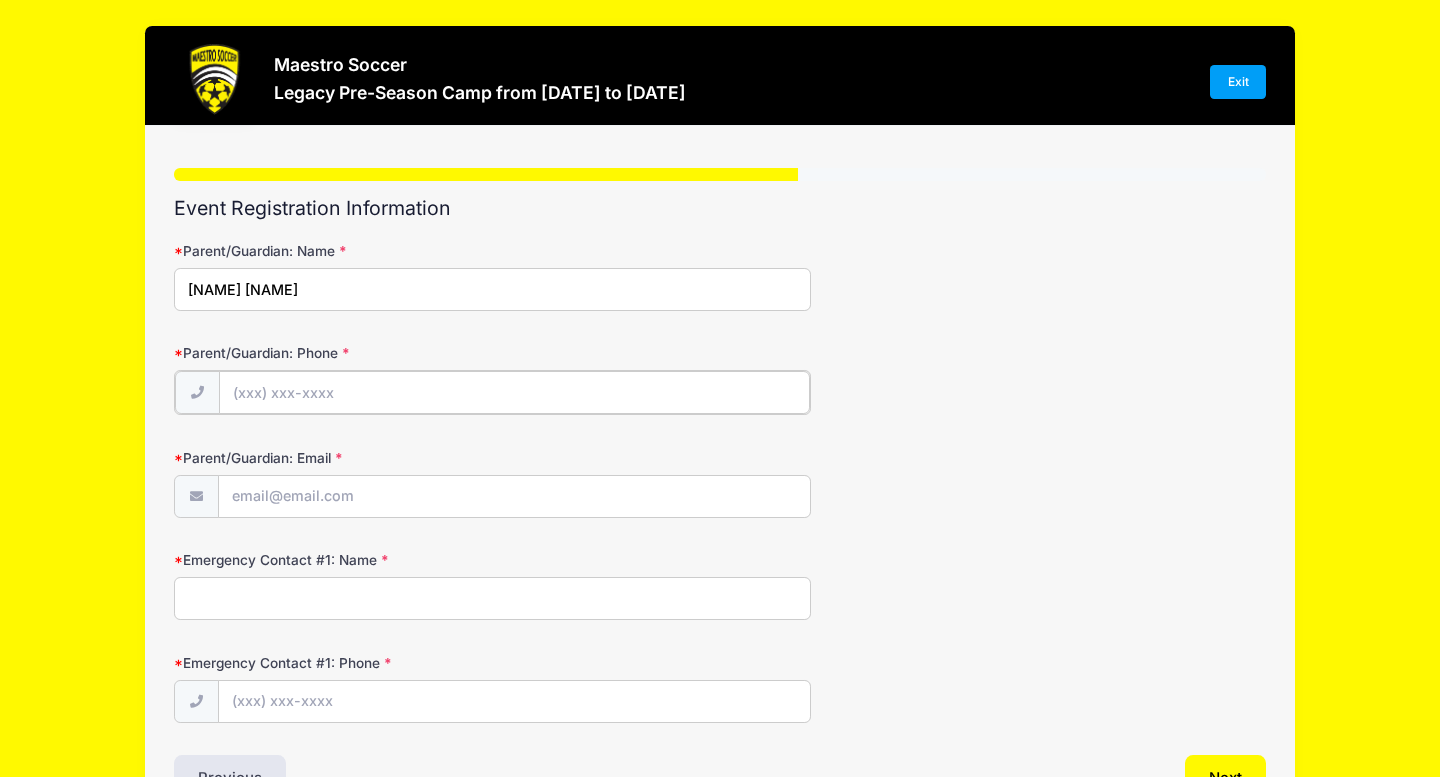 type on "[PHONE]" 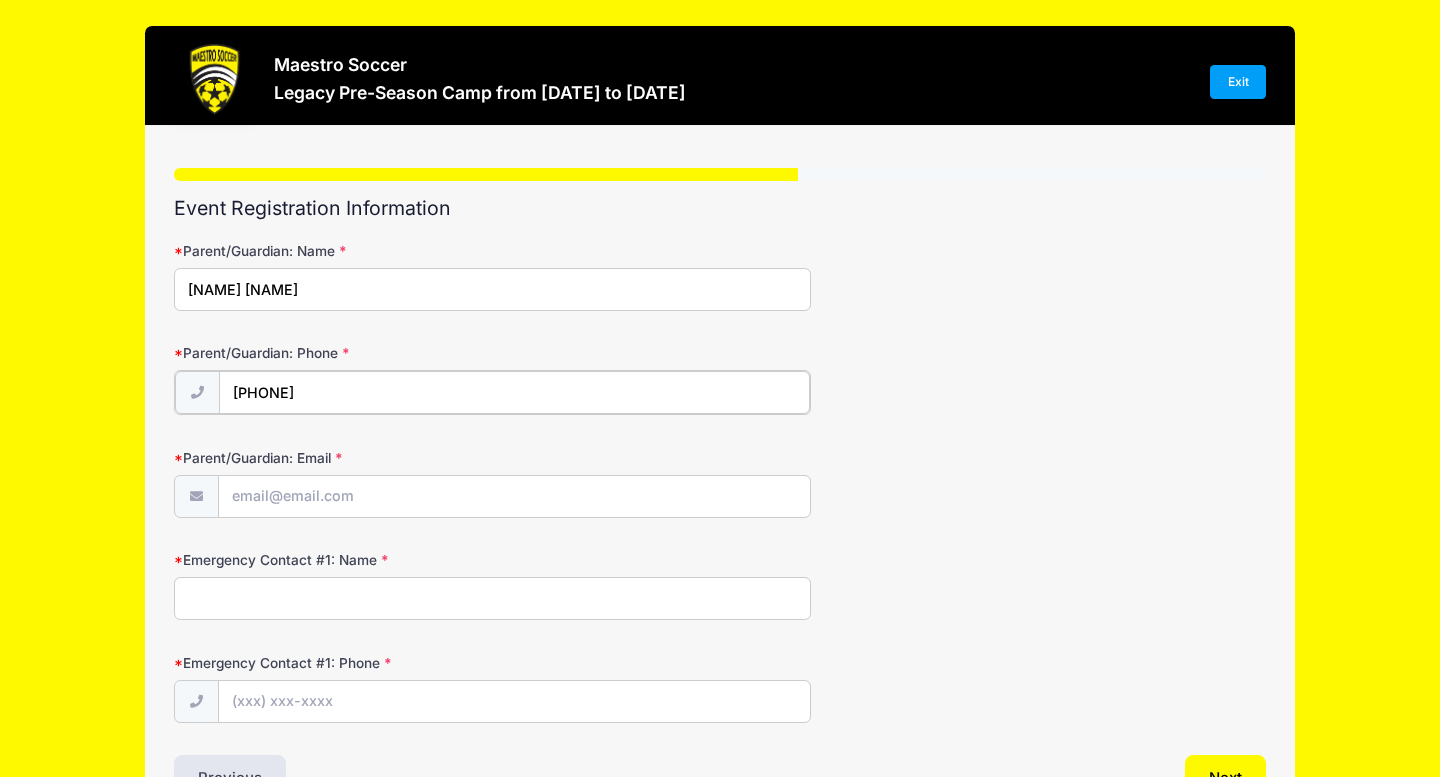 type on "[EMAIL]" 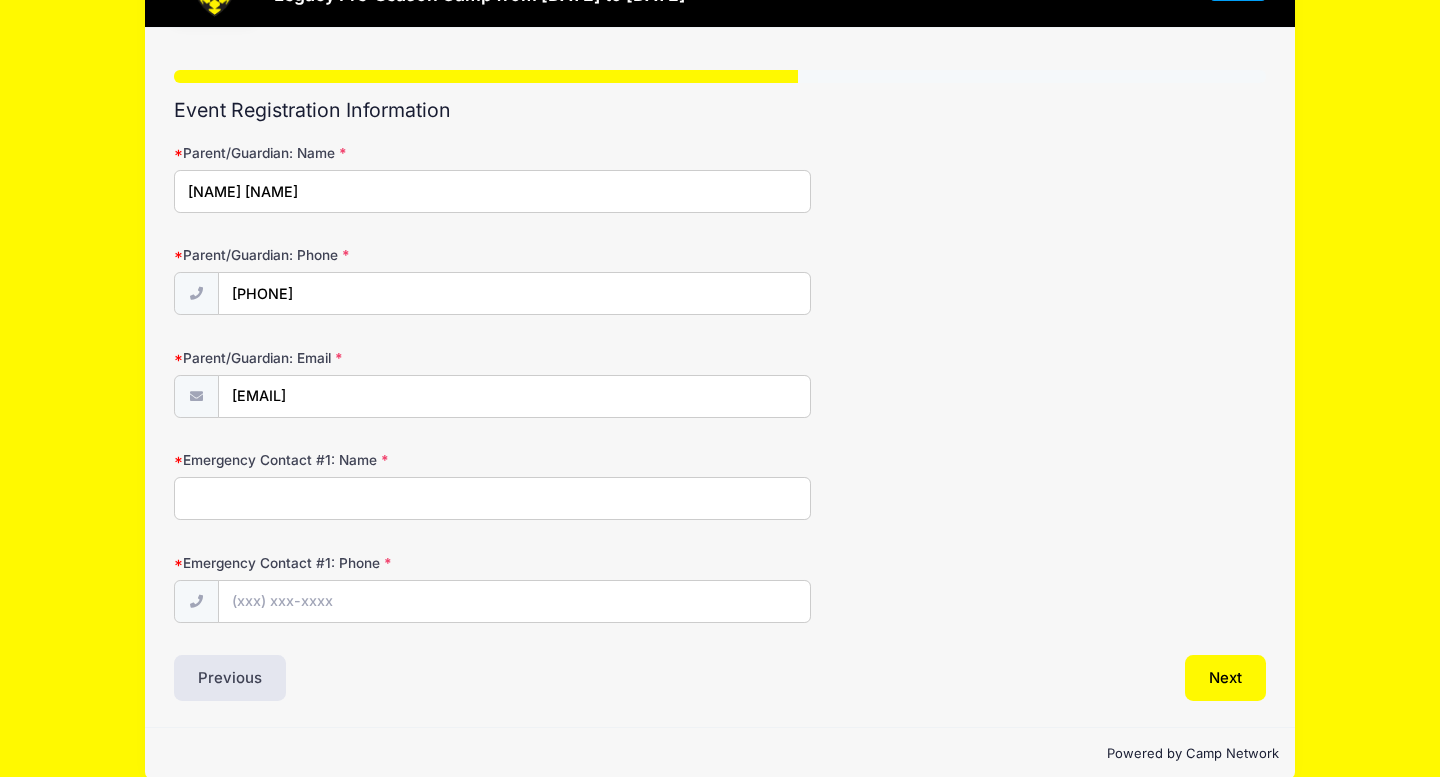scroll, scrollTop: 126, scrollLeft: 0, axis: vertical 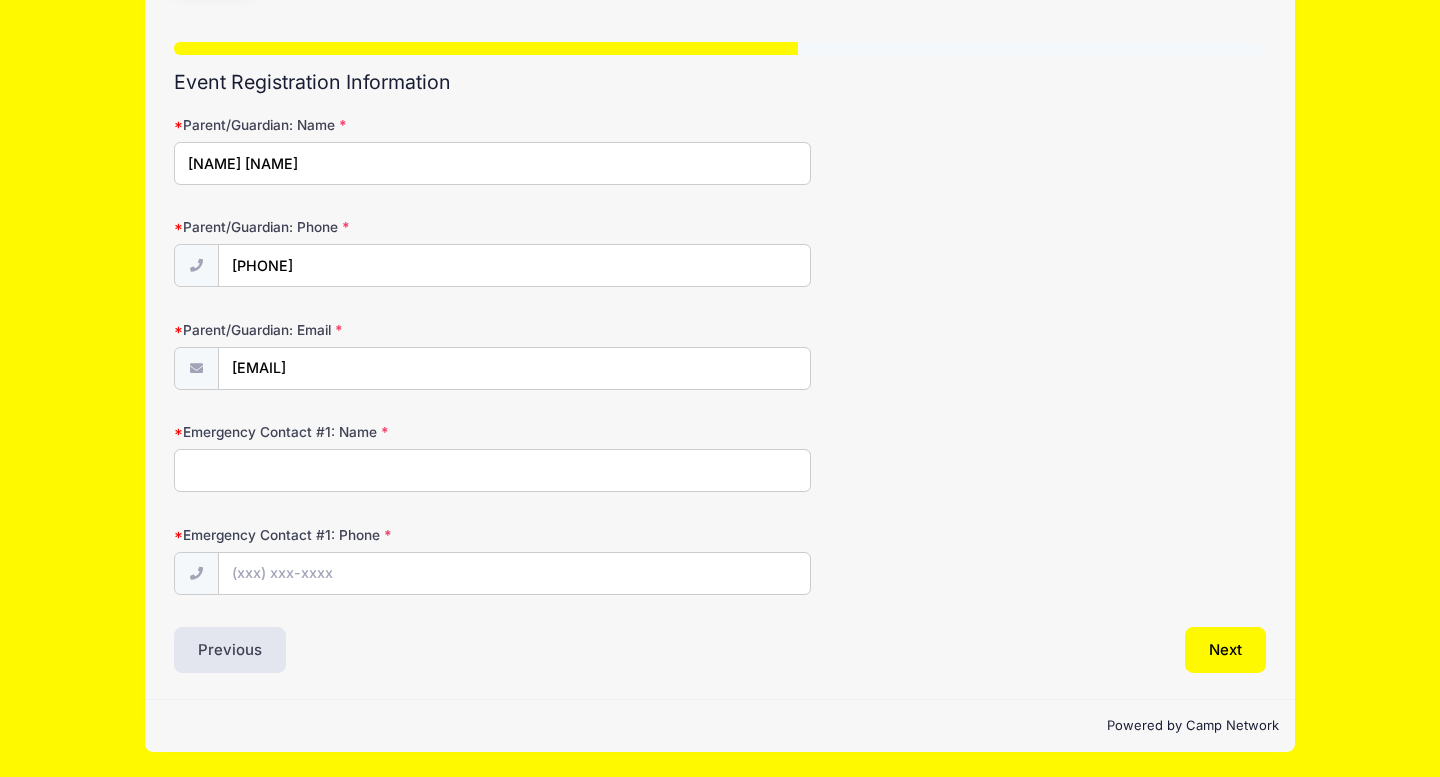 click on "Emergency Contact #1: Name" at bounding box center [492, 470] 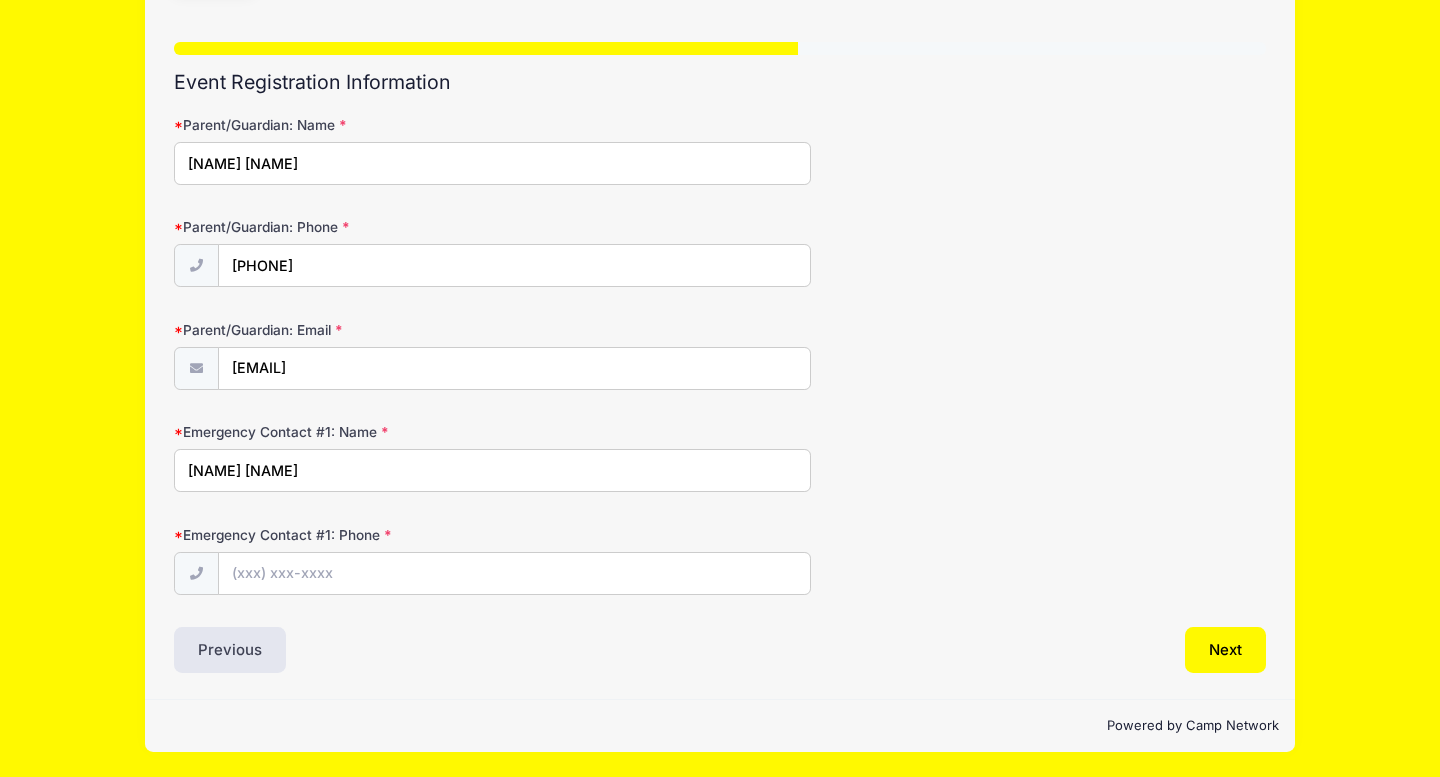 type on "[NAME] [NAME]" 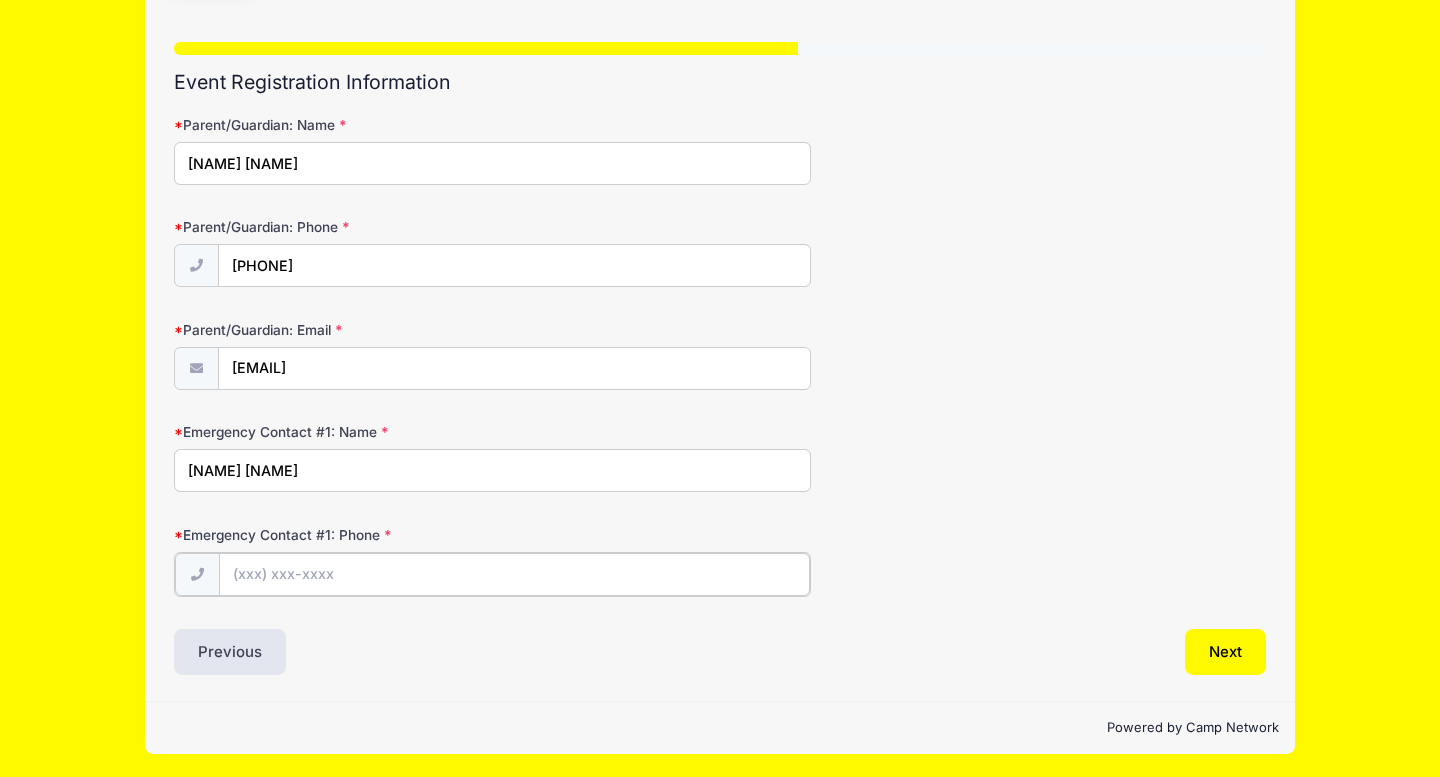 click on "Emergency Contact #1: Phone" at bounding box center (514, 574) 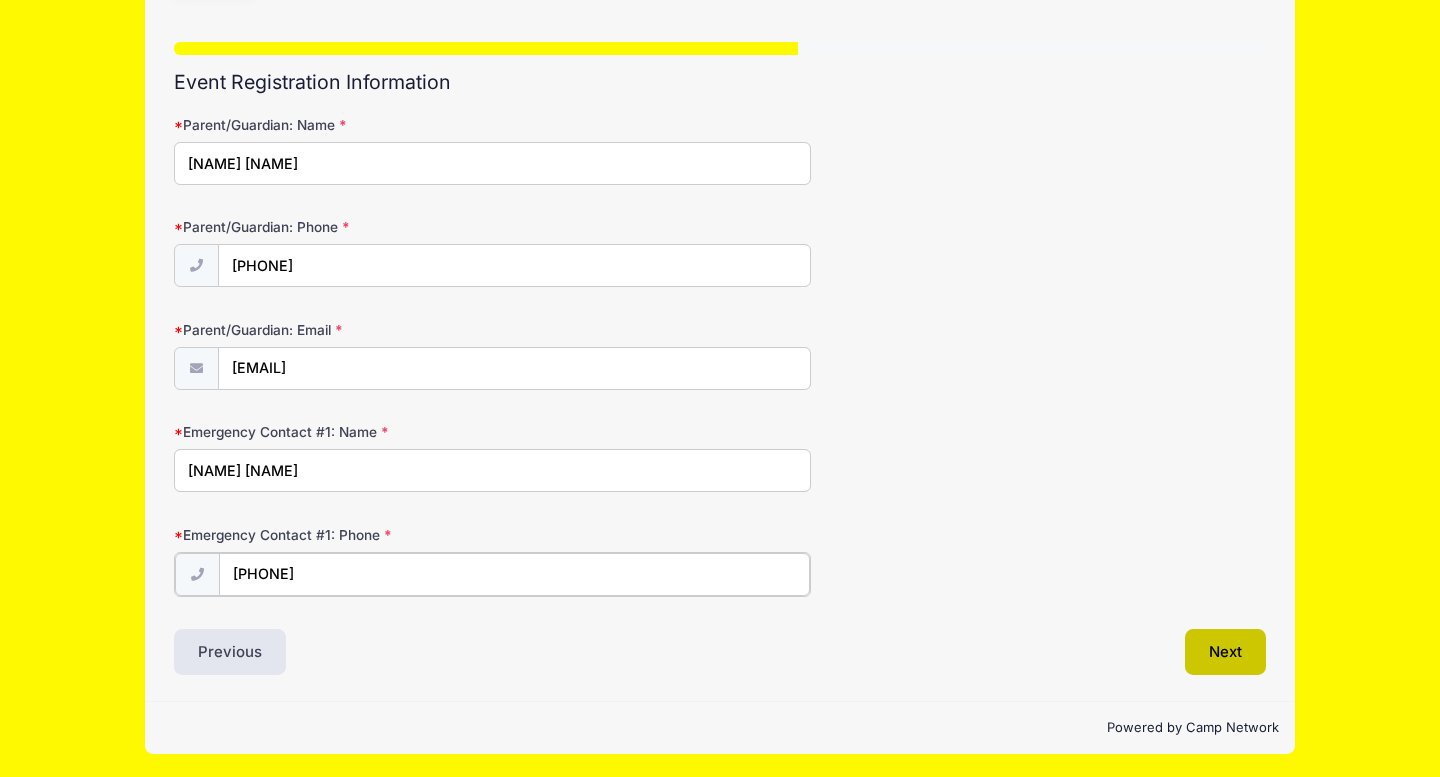 type on "[PHONE]" 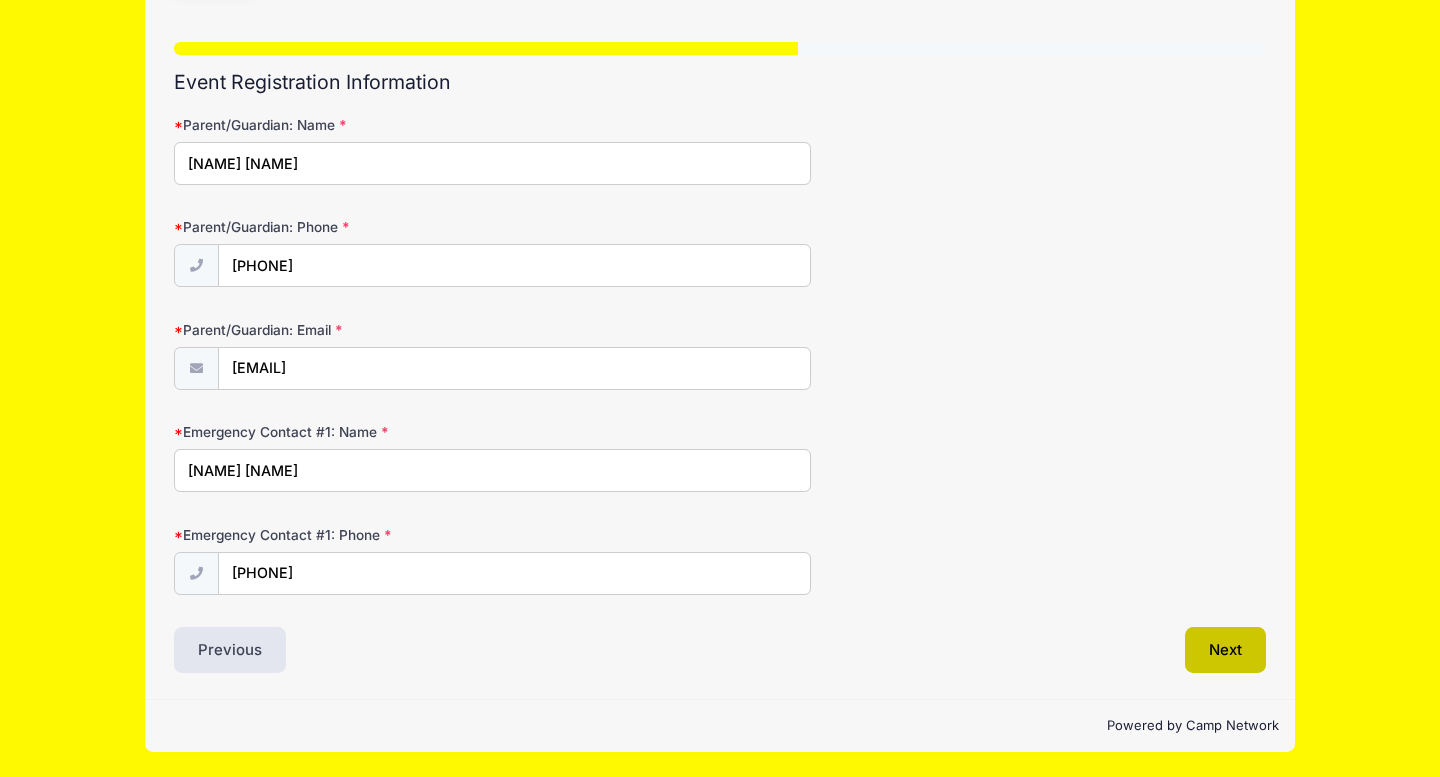 click on "Next" at bounding box center (1225, 650) 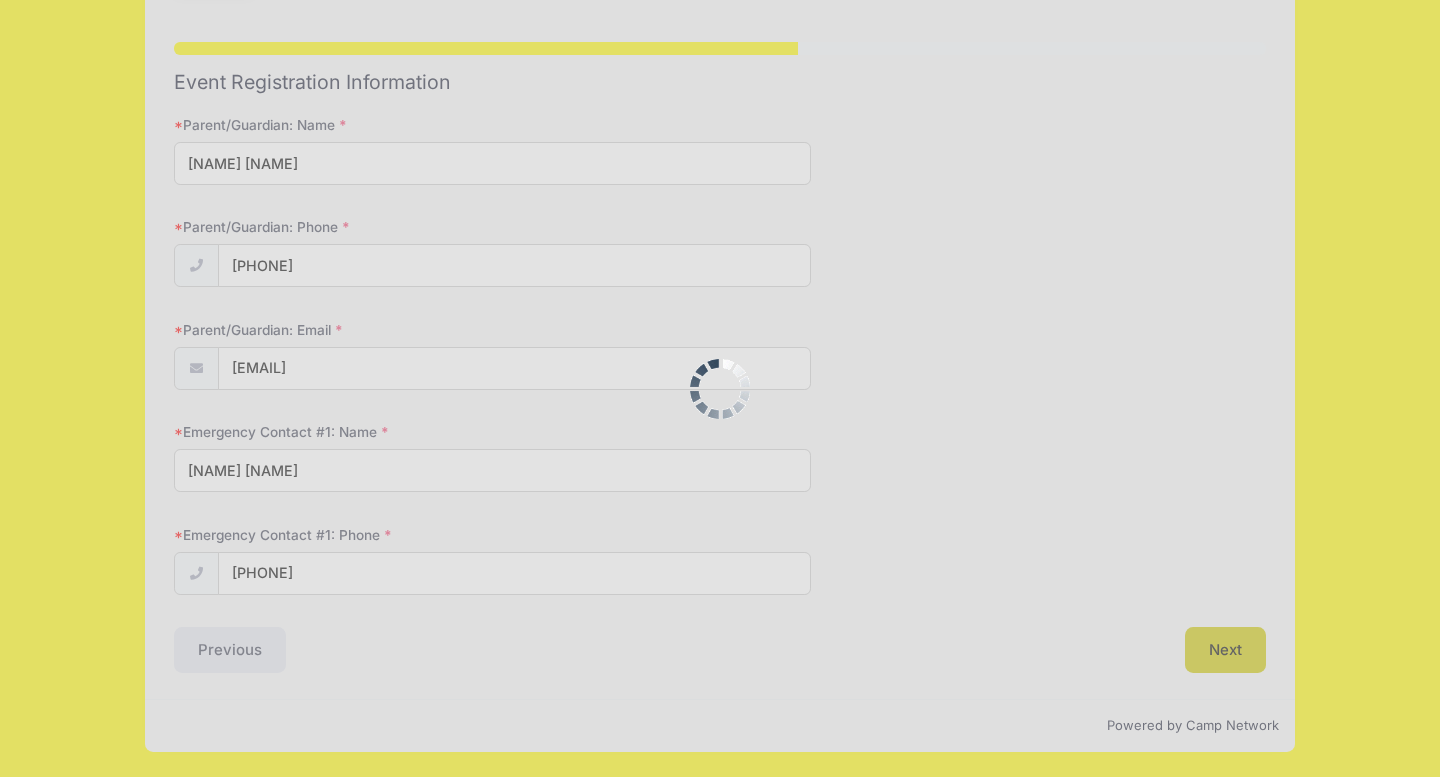 scroll, scrollTop: 59, scrollLeft: 0, axis: vertical 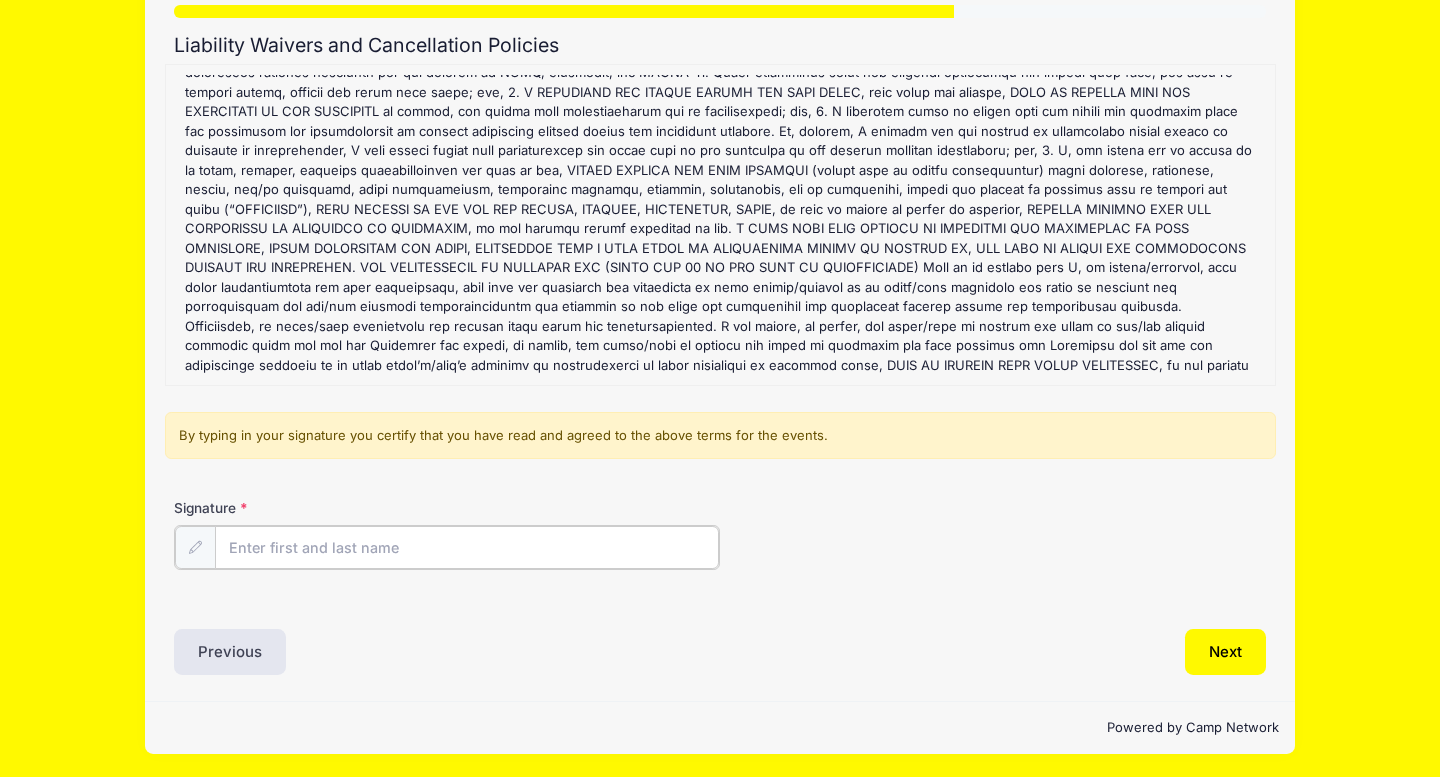 click on "Signature" at bounding box center (467, 547) 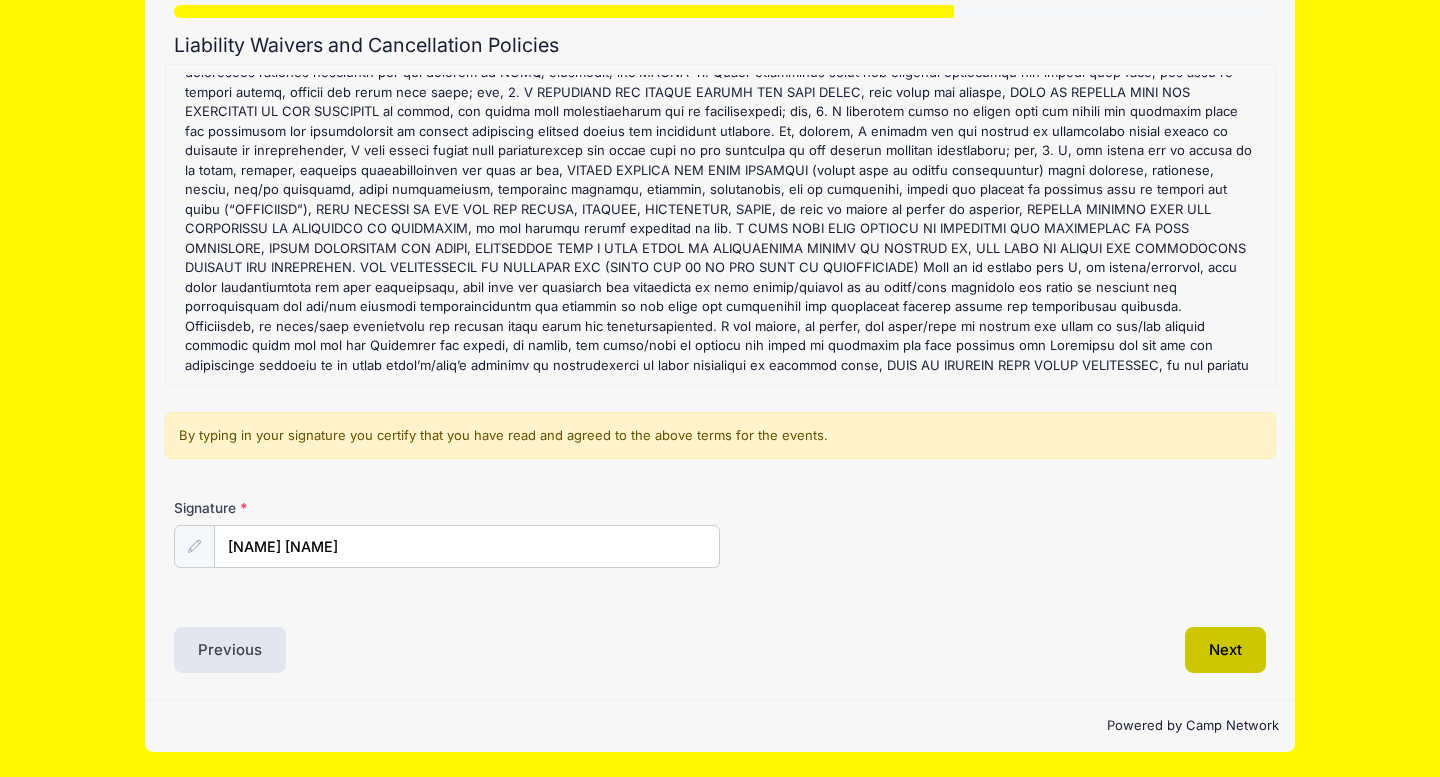 click on "Next" at bounding box center [1225, 650] 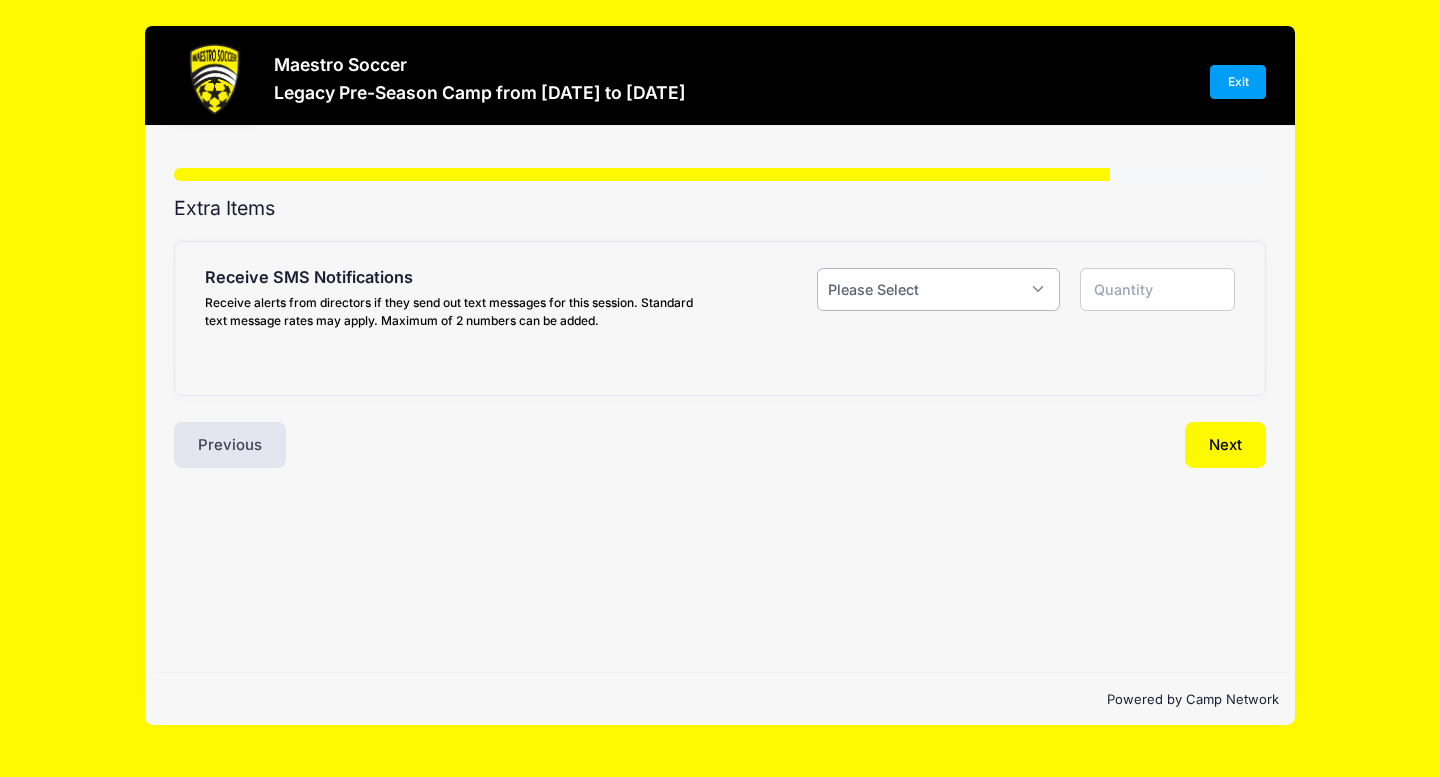 click on "Please Select Yes ($0.00)
No" at bounding box center [938, 289] 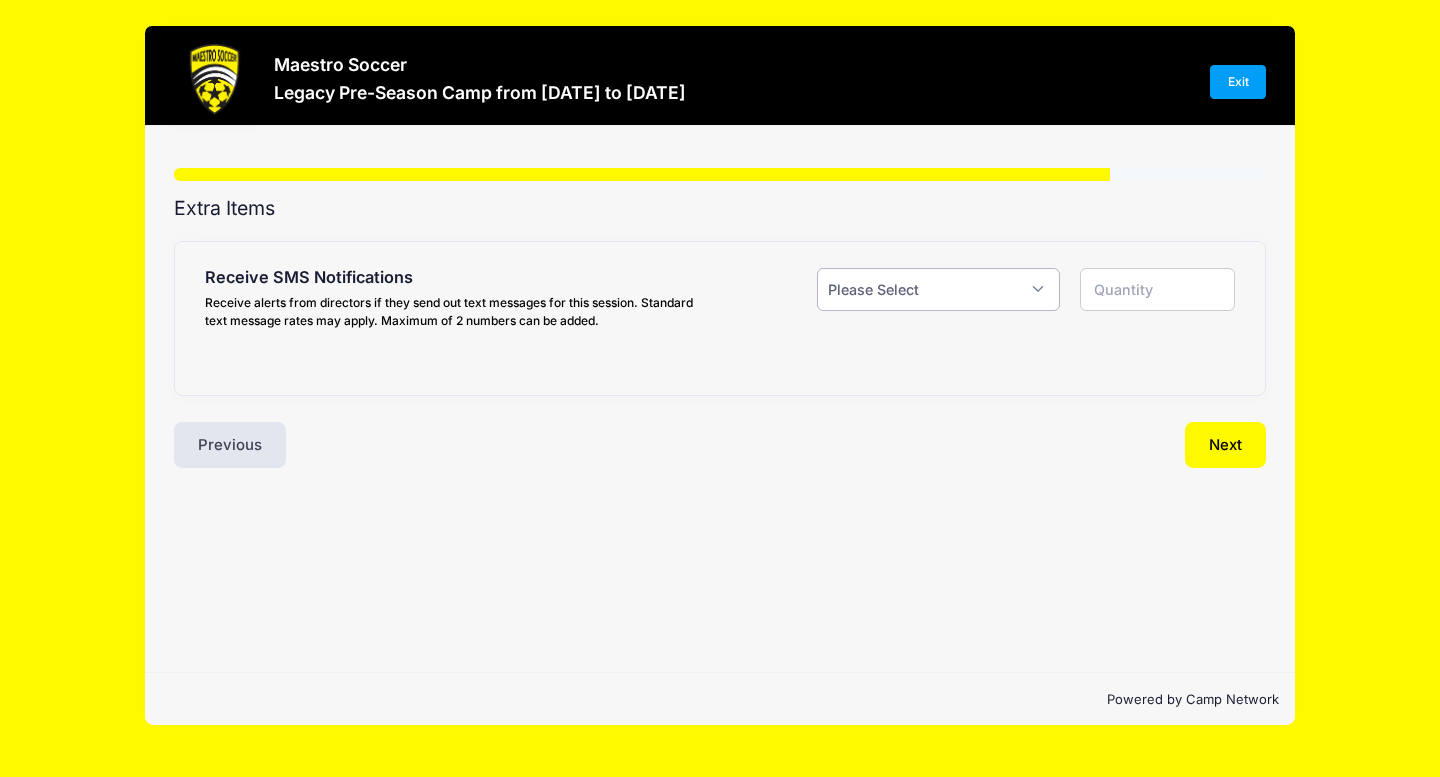 select on "1" 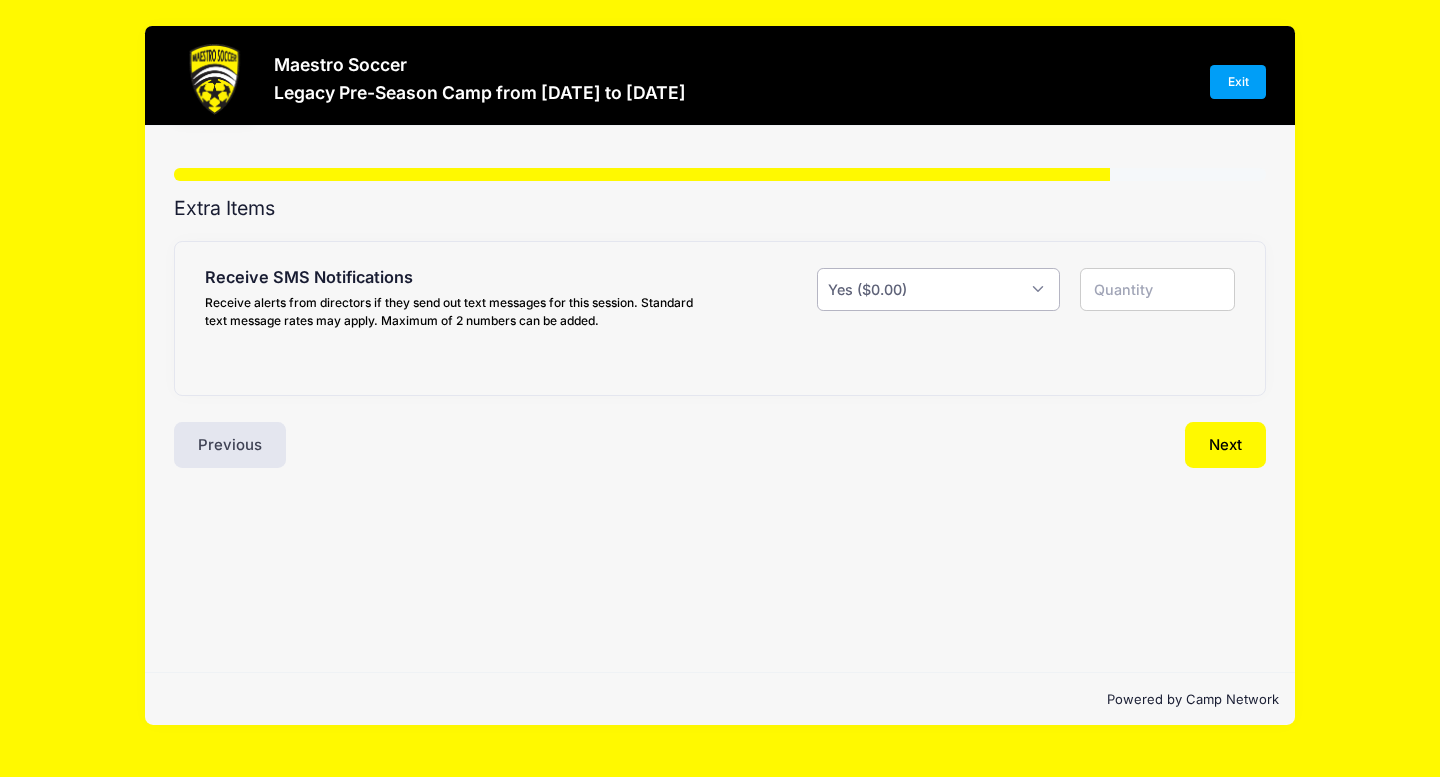 type on "1" 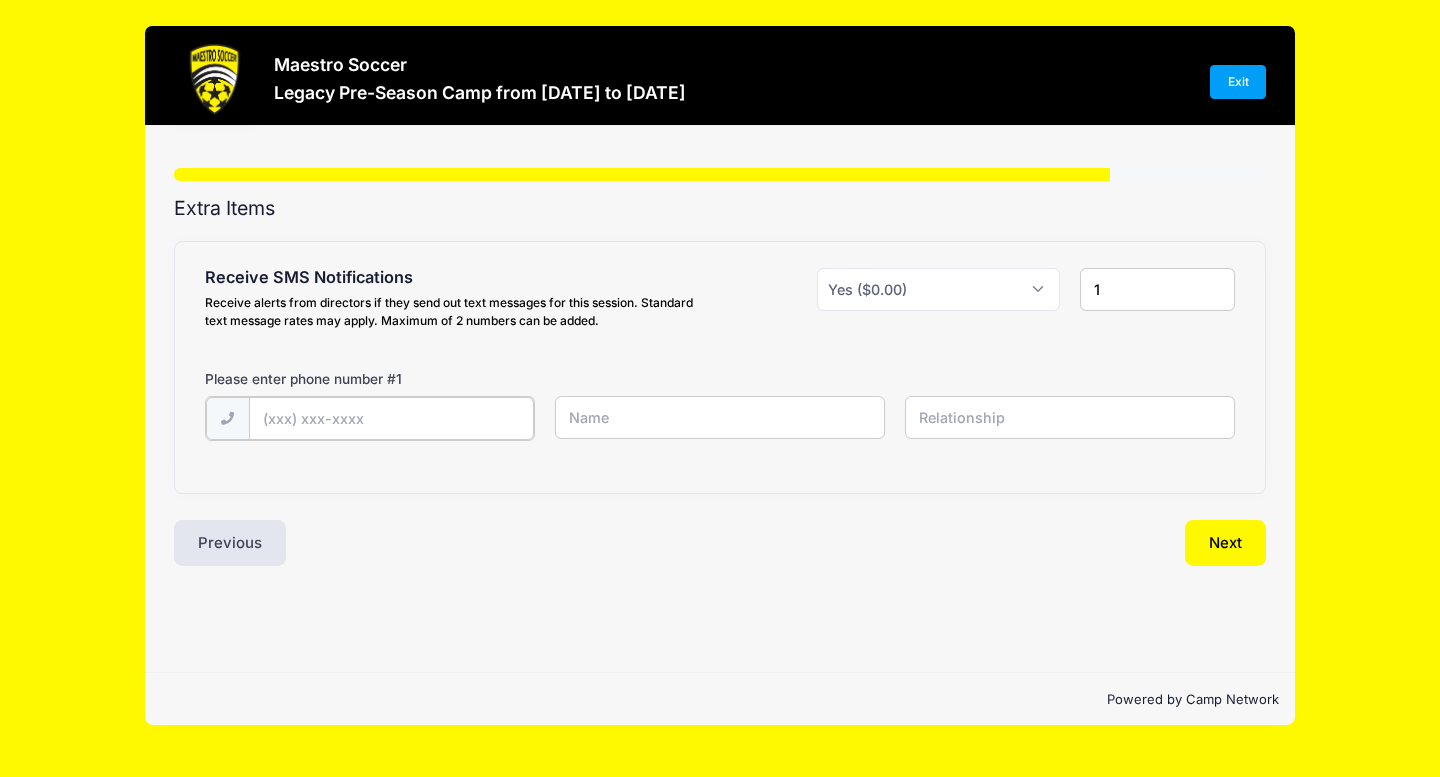 click at bounding box center [0, 0] 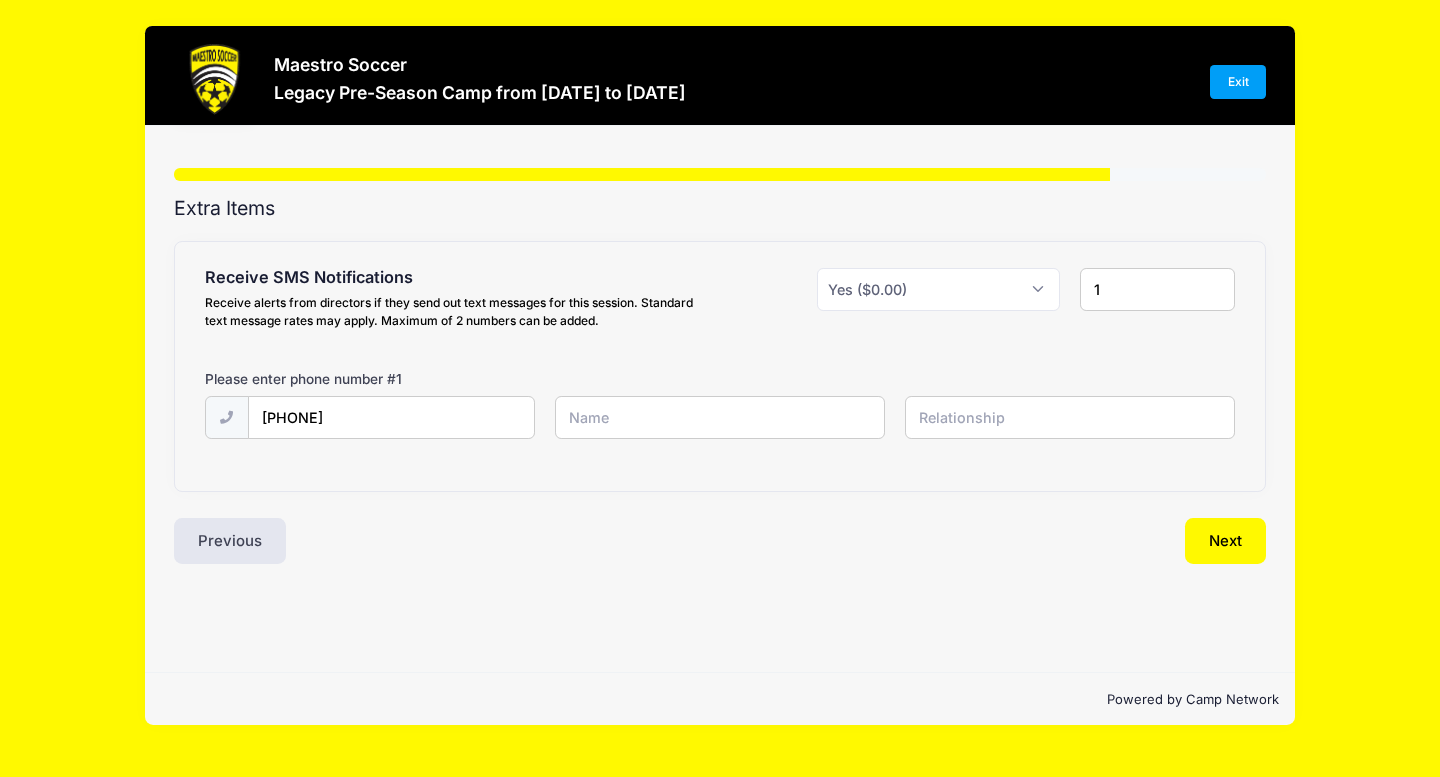 click at bounding box center [0, 0] 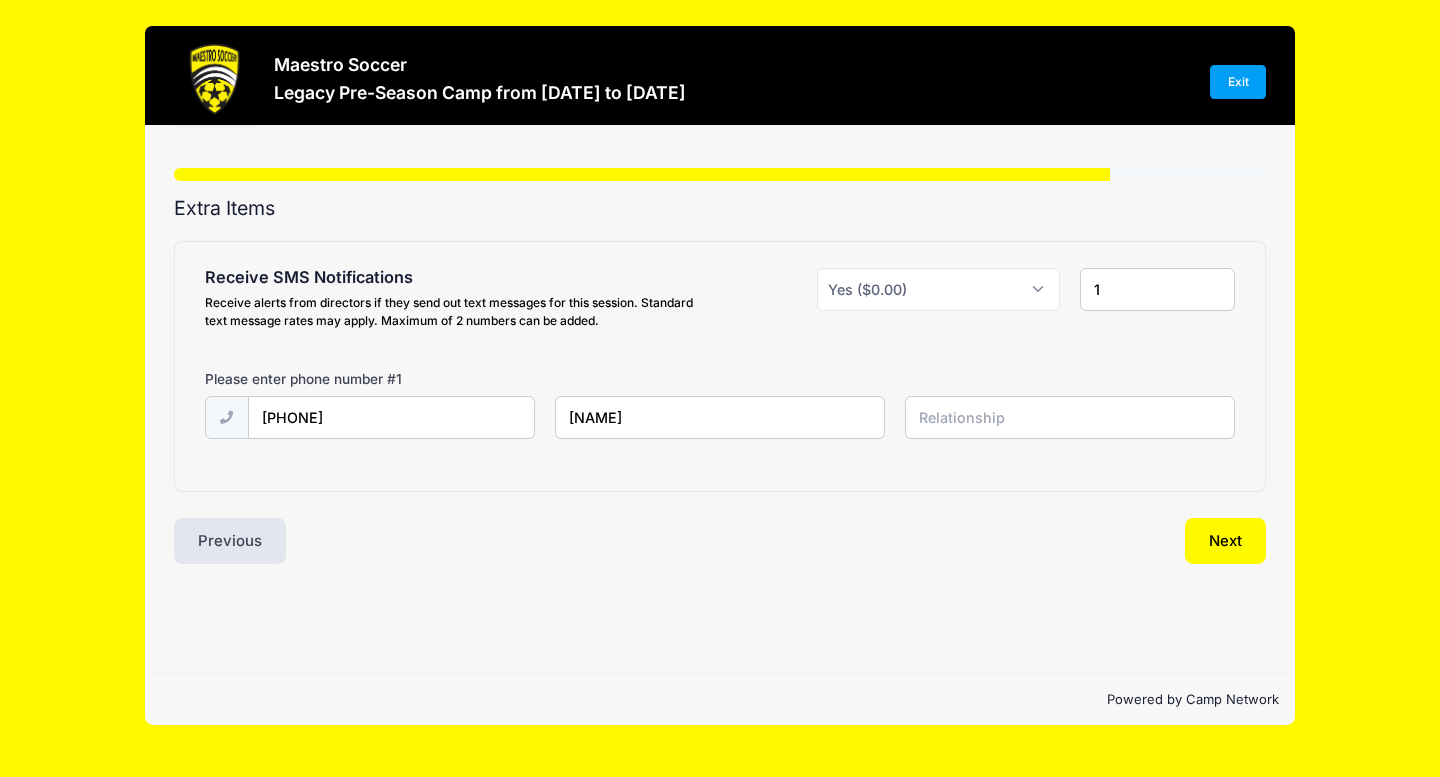 type on "[NAME]" 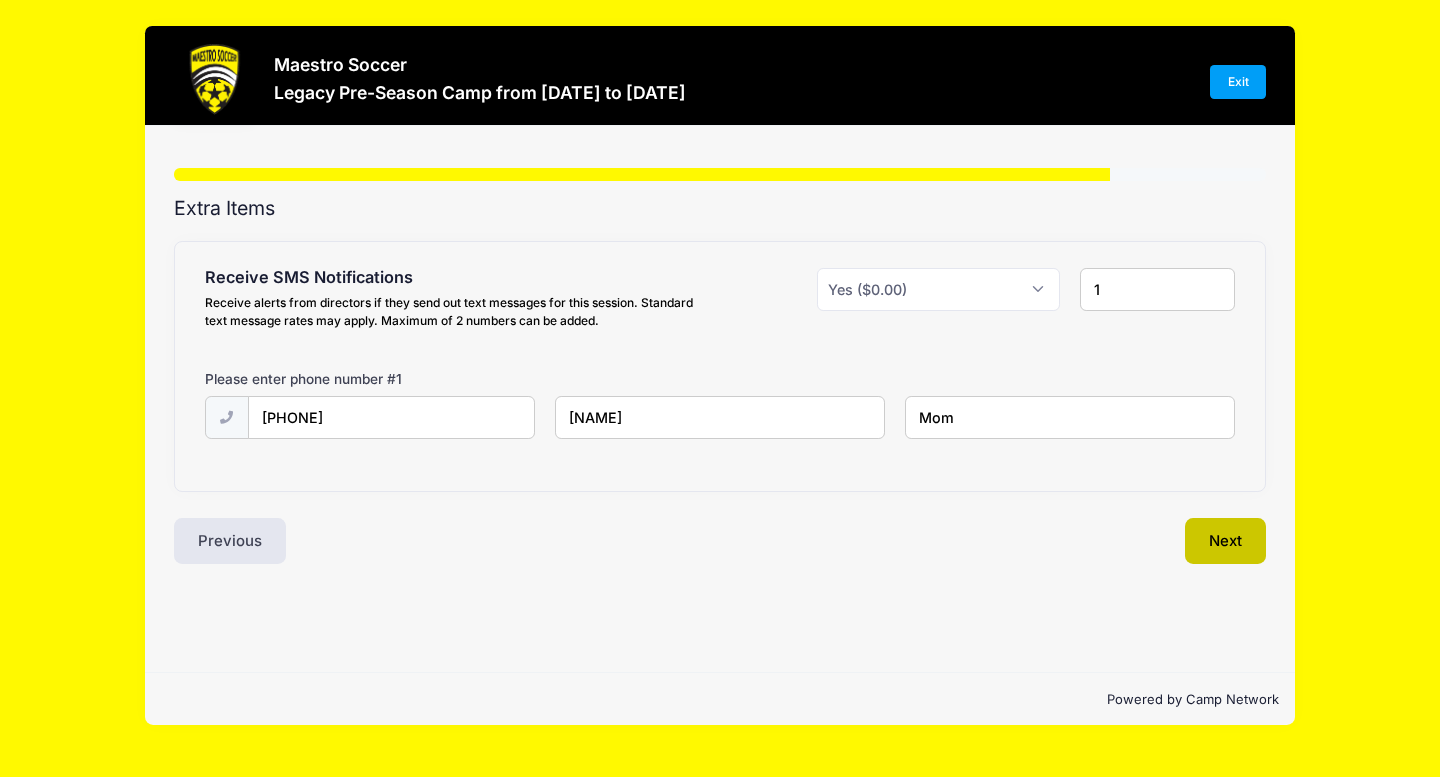 type on "Mom" 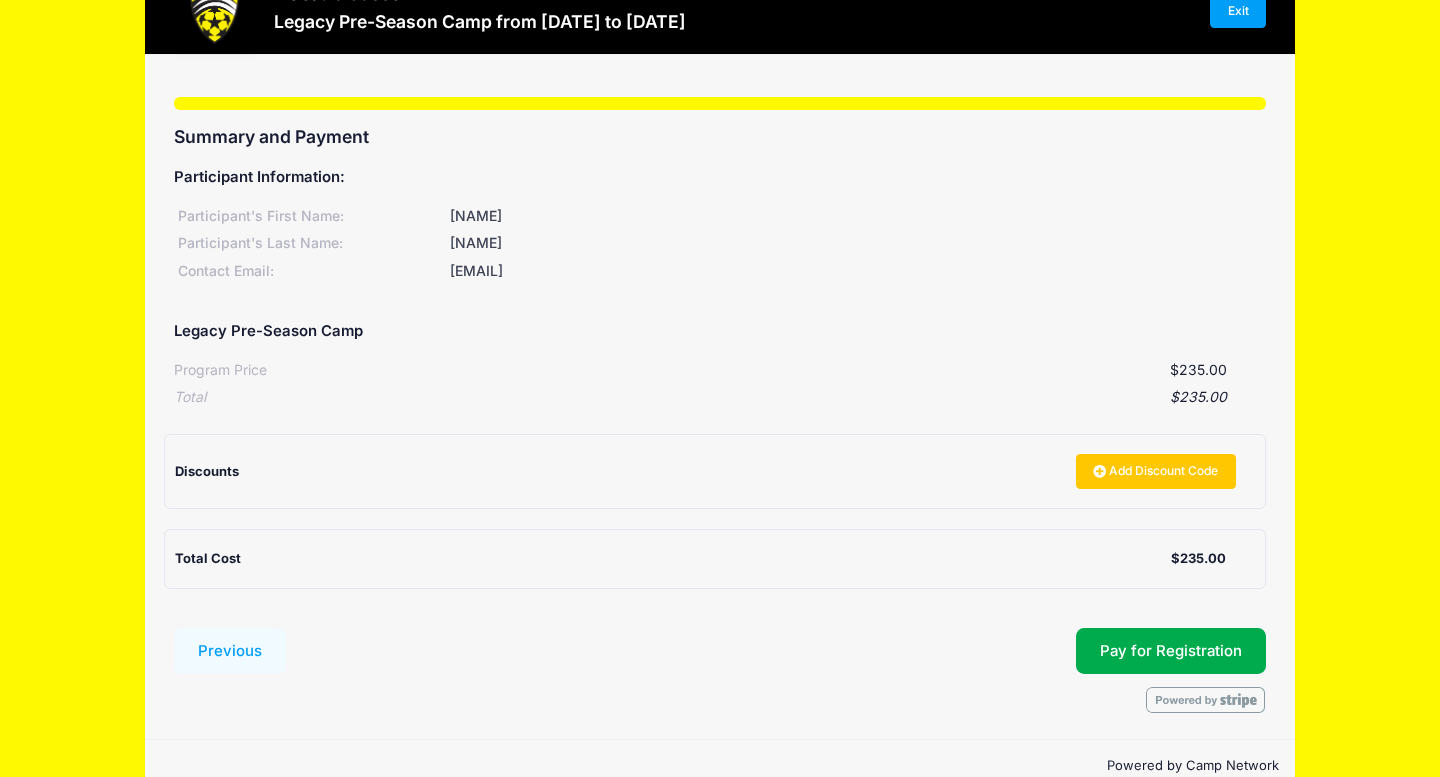 scroll, scrollTop: 111, scrollLeft: 0, axis: vertical 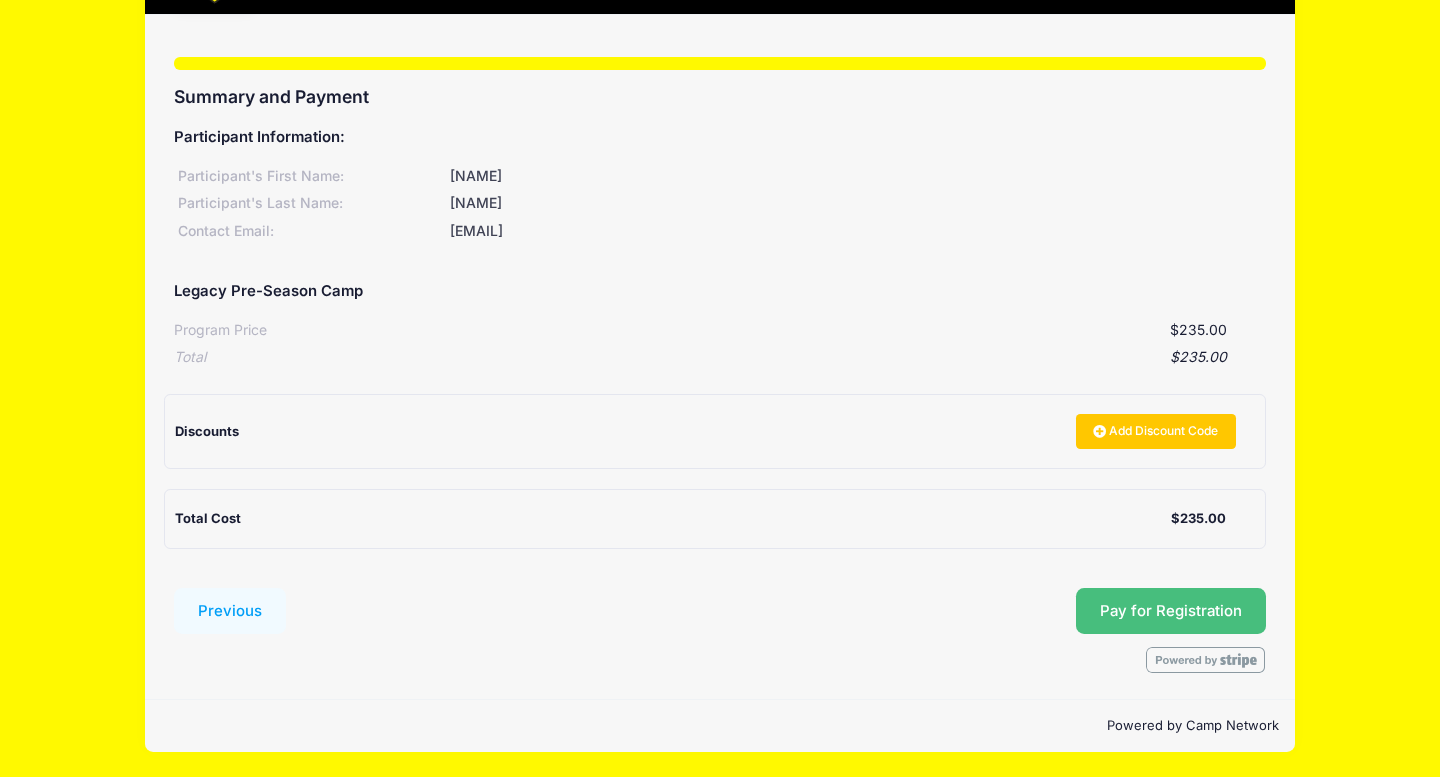 click on "Pay for Registration" at bounding box center (1171, 611) 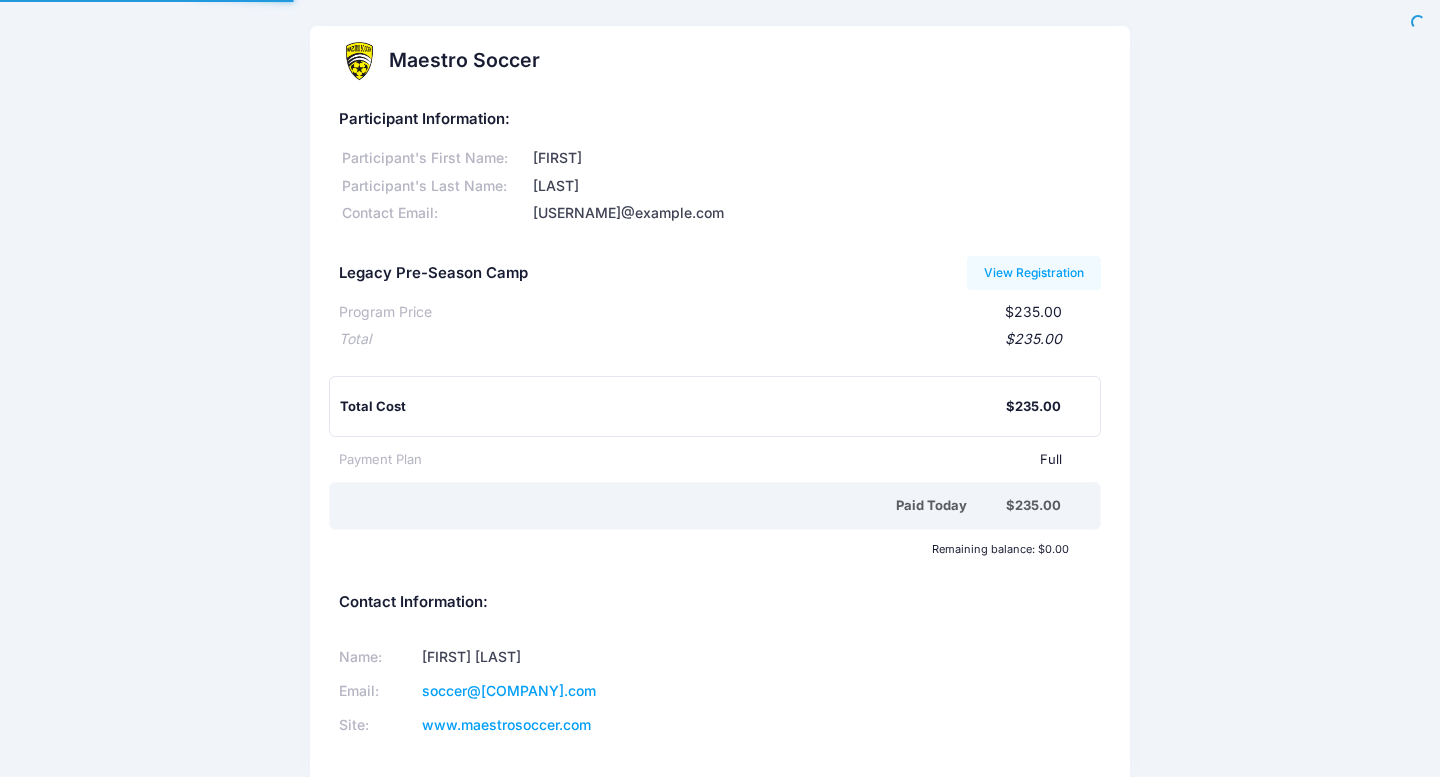 scroll, scrollTop: 0, scrollLeft: 0, axis: both 